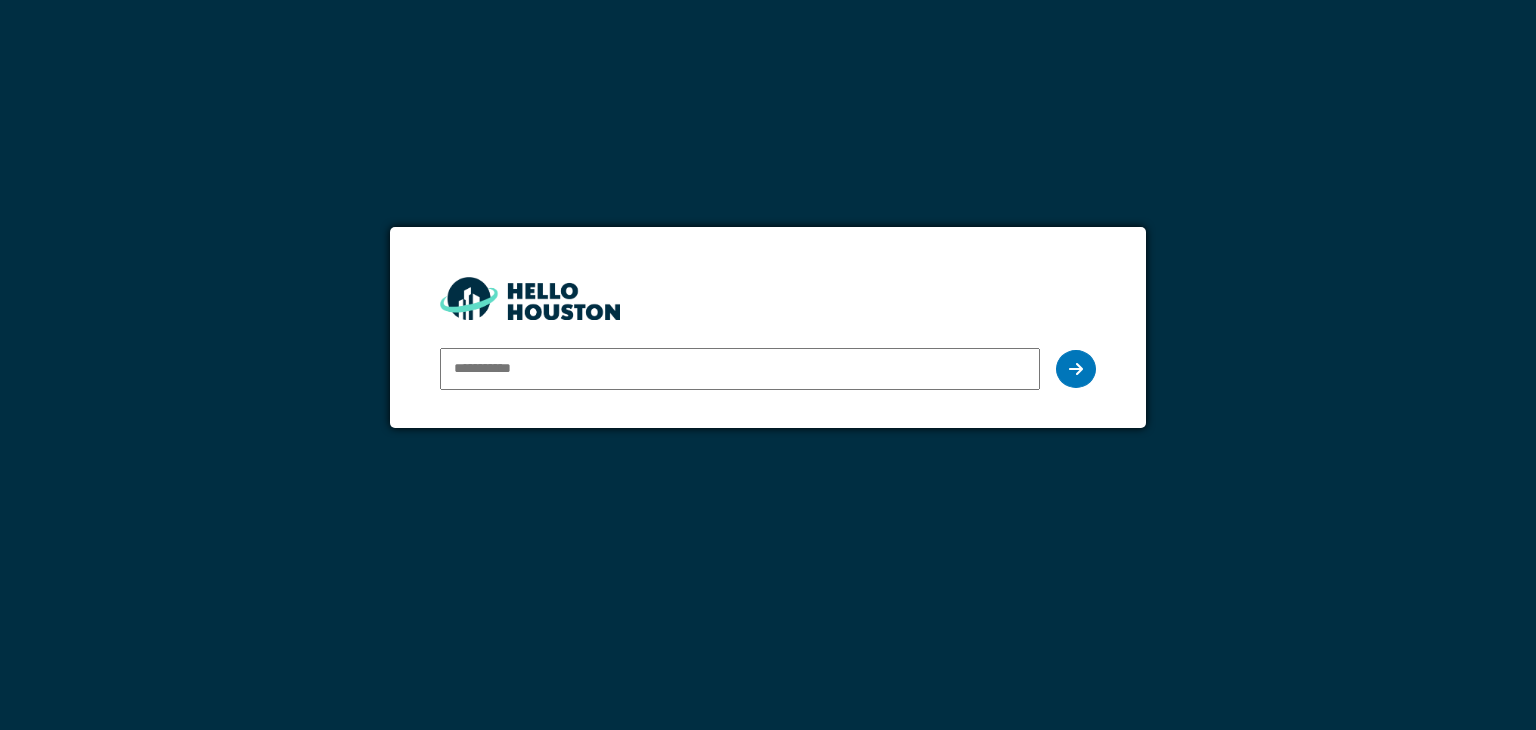 scroll, scrollTop: 0, scrollLeft: 0, axis: both 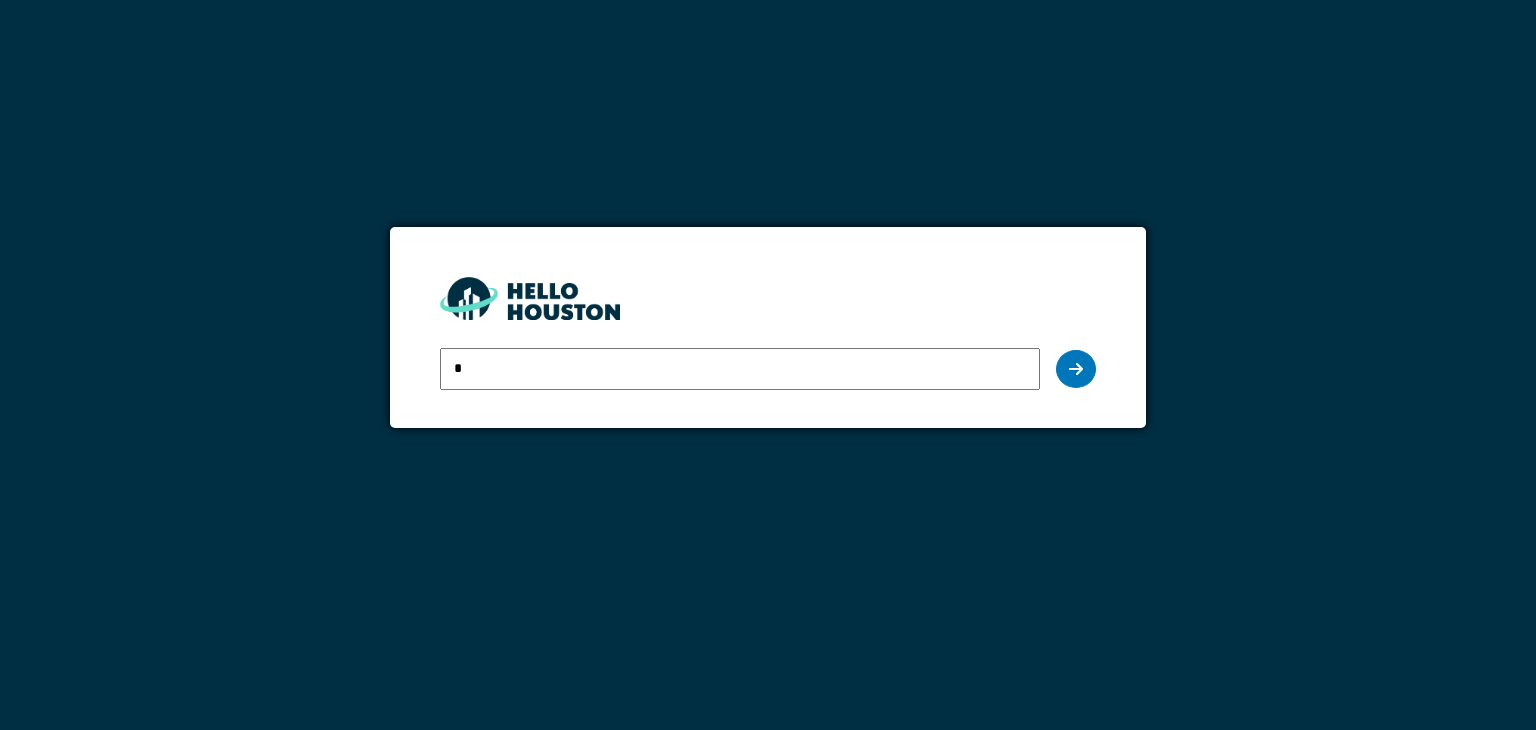 type on "**********" 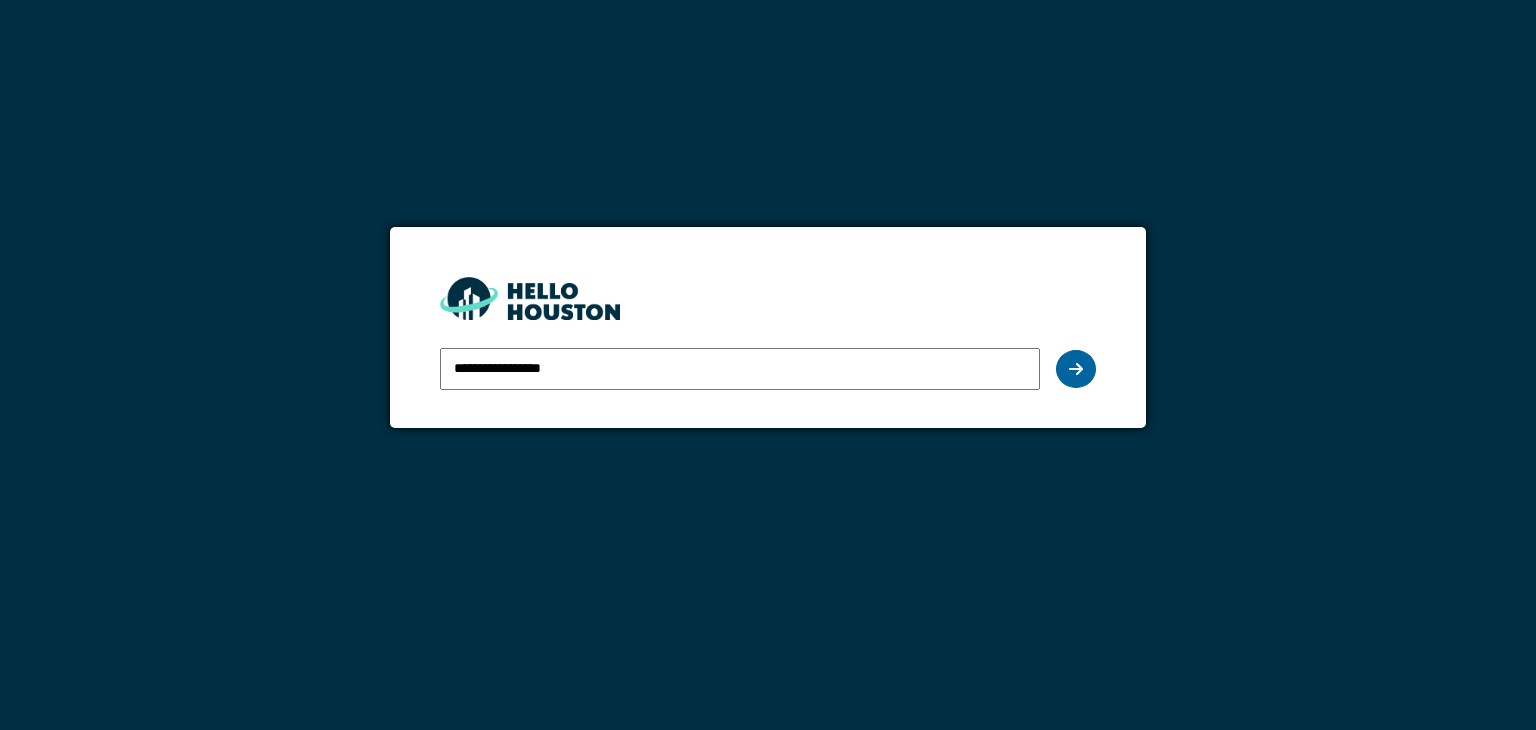 click at bounding box center (1076, 369) 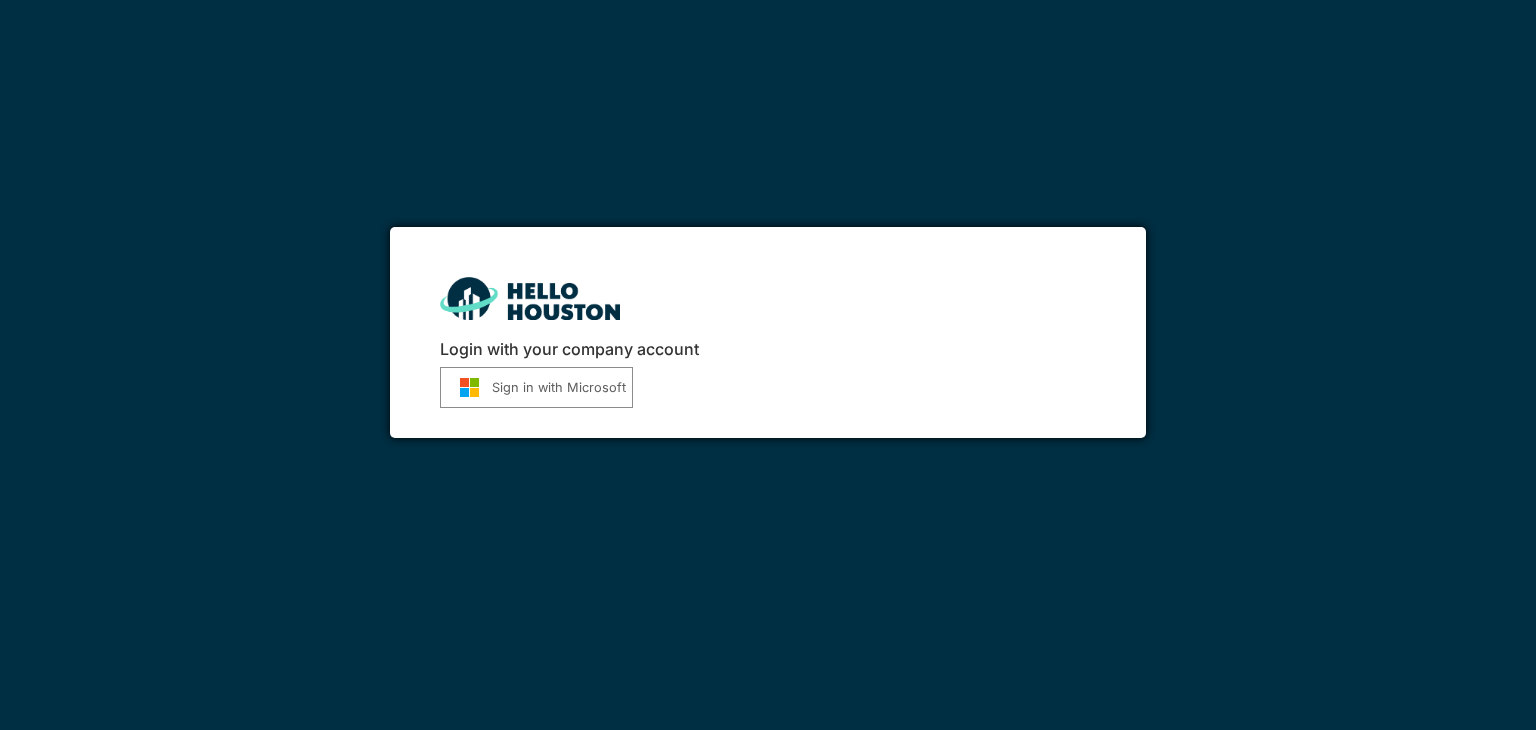 scroll, scrollTop: 0, scrollLeft: 0, axis: both 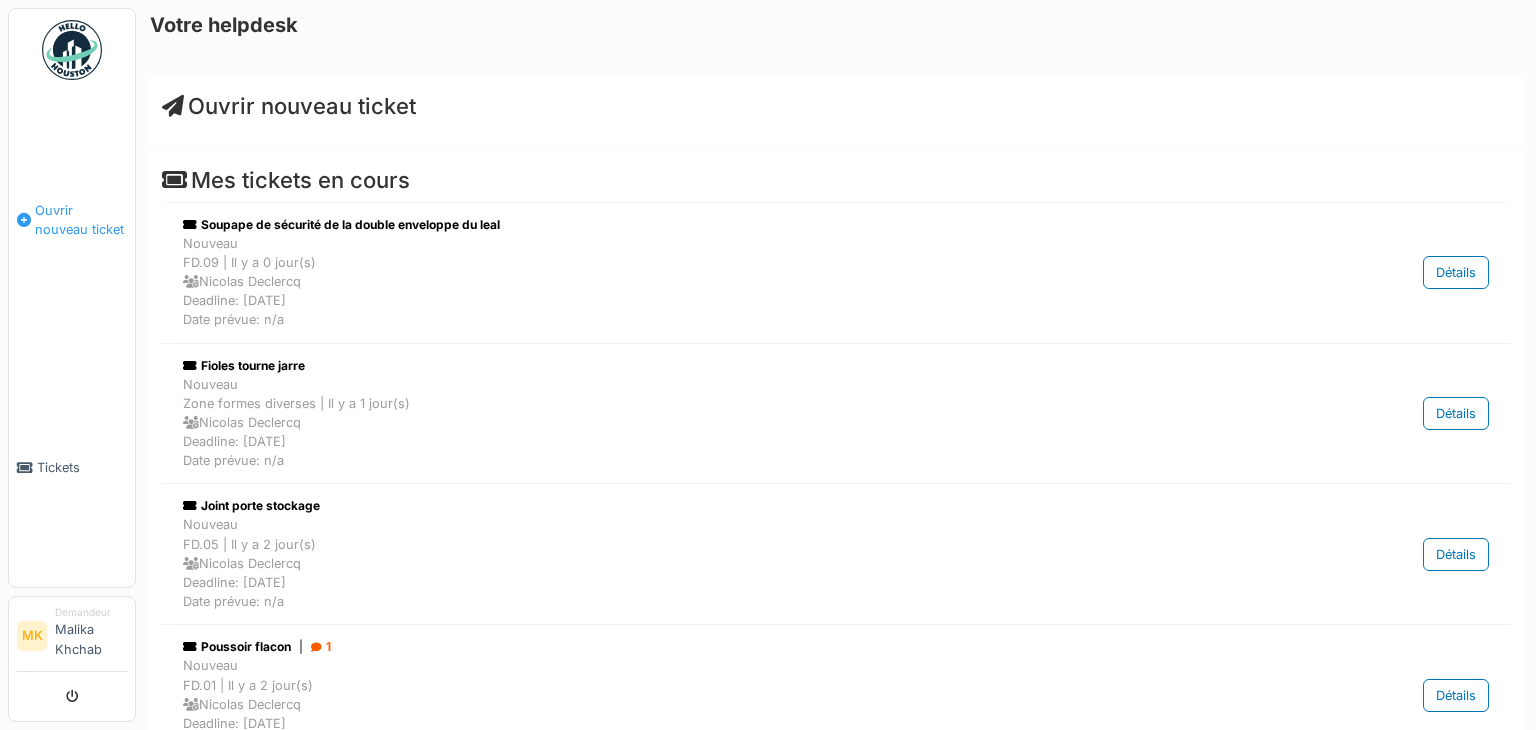 click on "Ouvrir nouveau ticket" at bounding box center [81, 220] 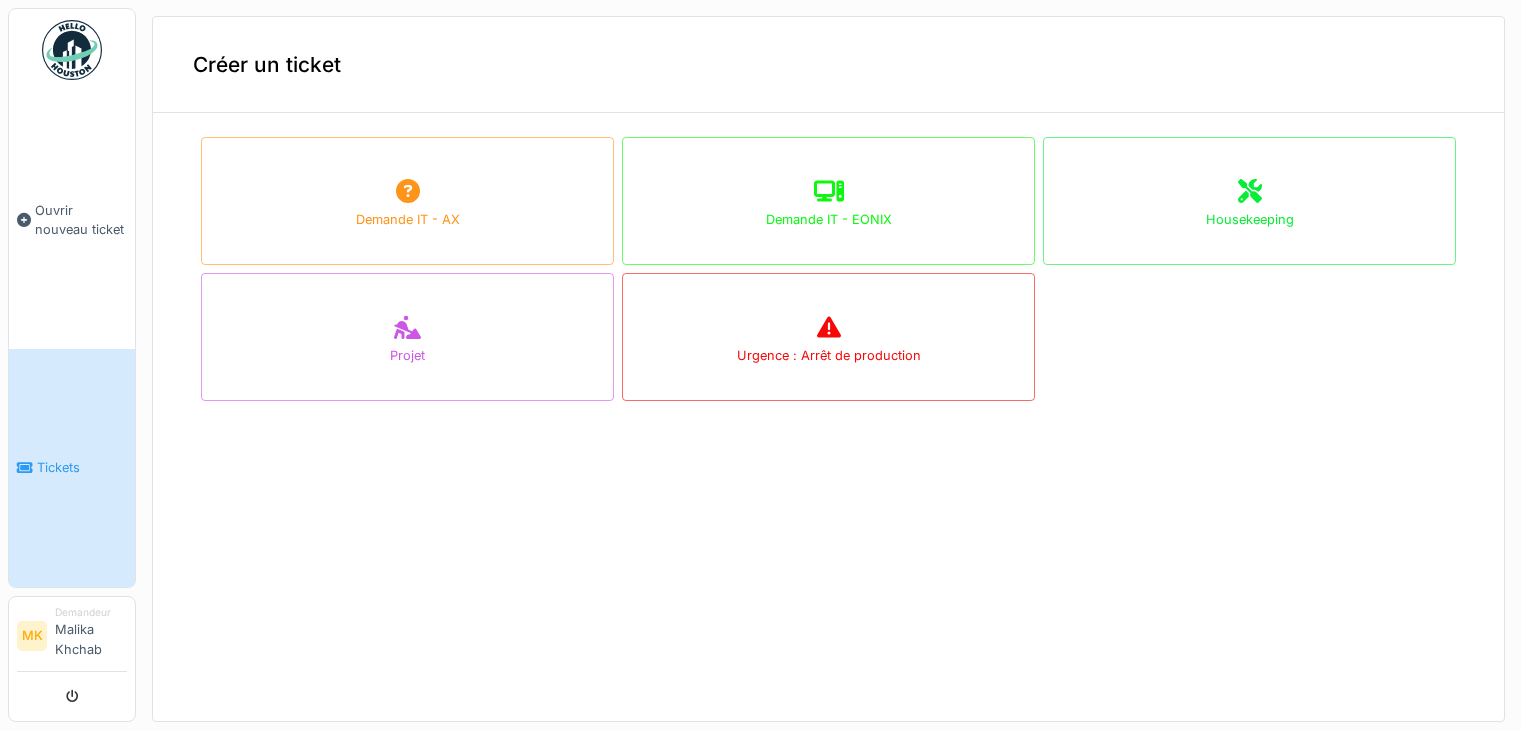 scroll, scrollTop: 0, scrollLeft: 0, axis: both 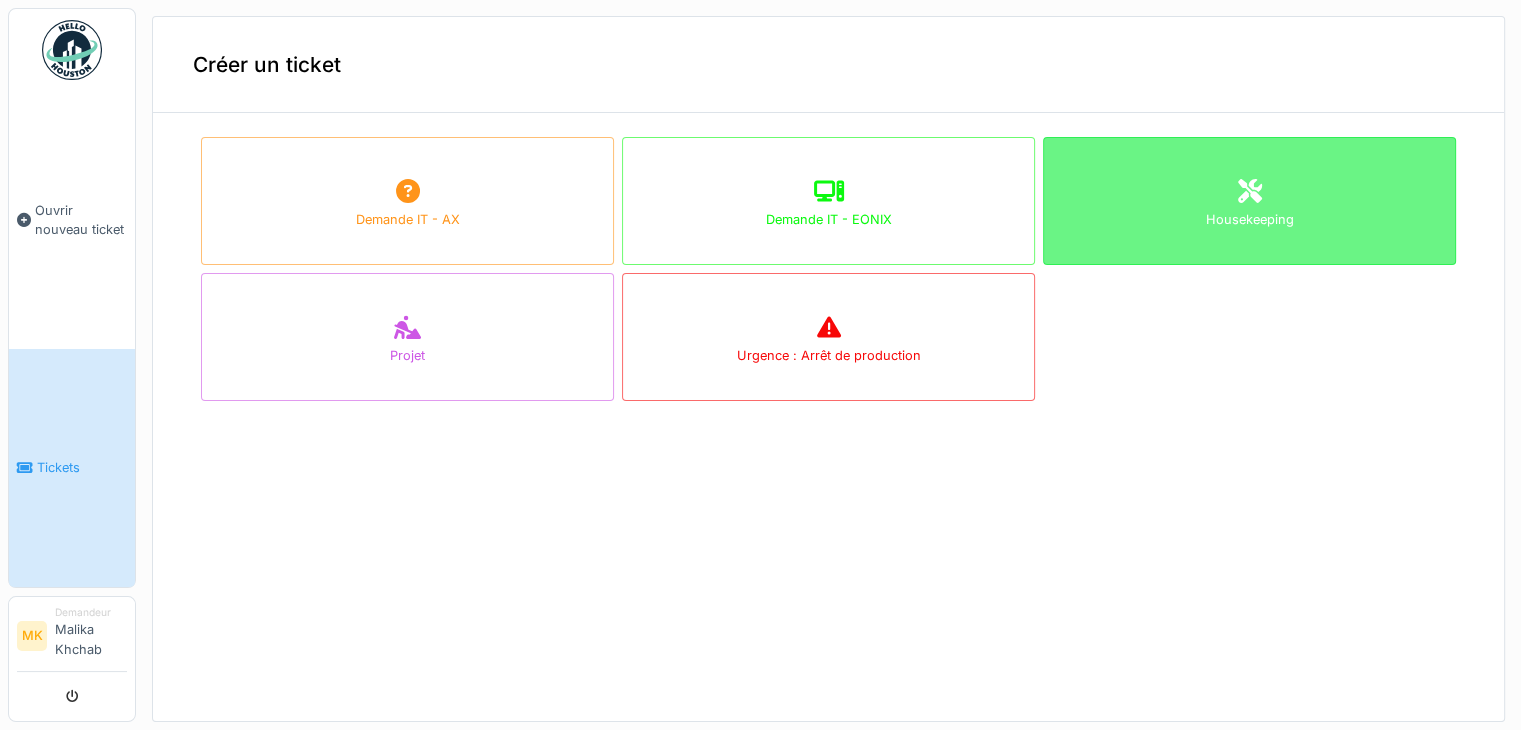 click on "Housekeeping" at bounding box center (1250, 219) 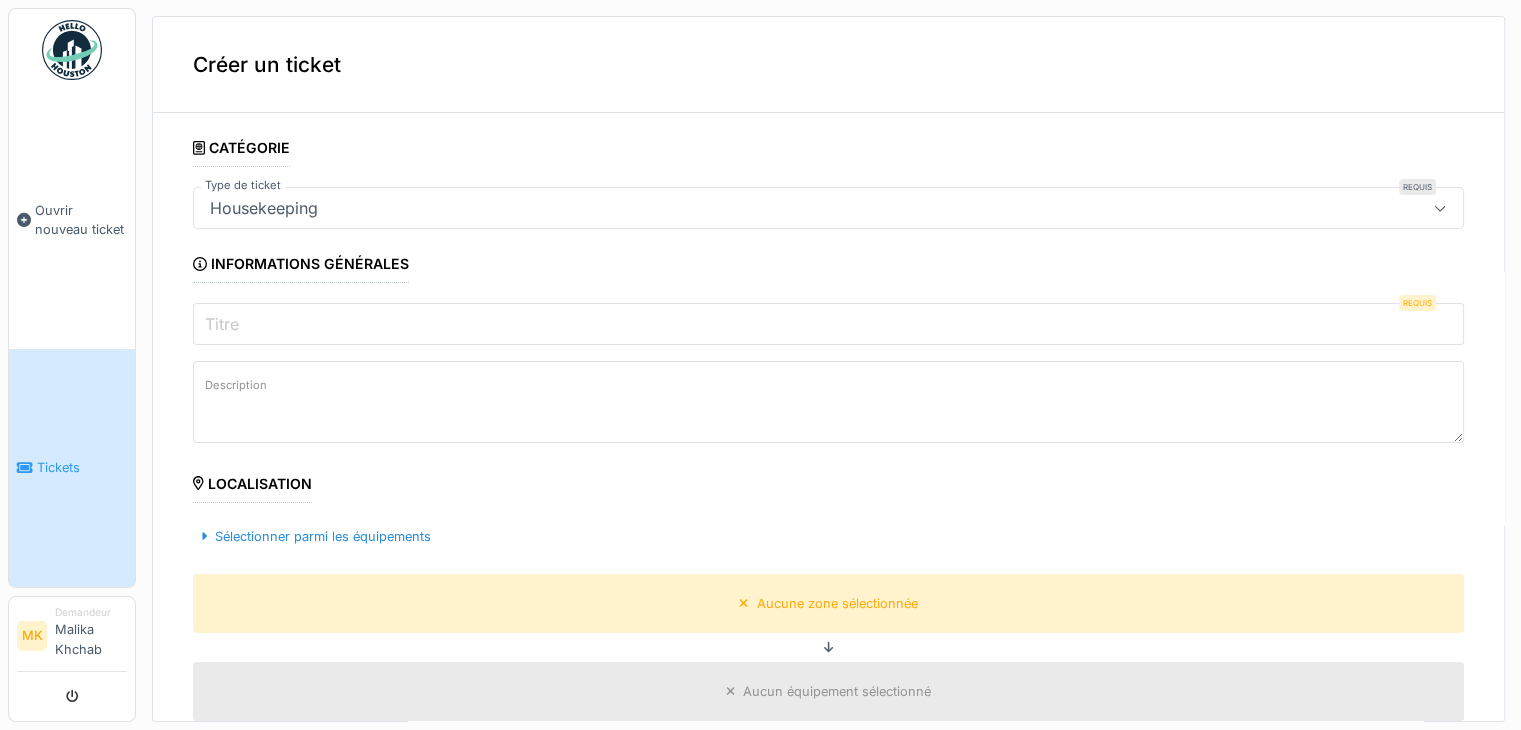 click on "Titre" at bounding box center (828, 324) 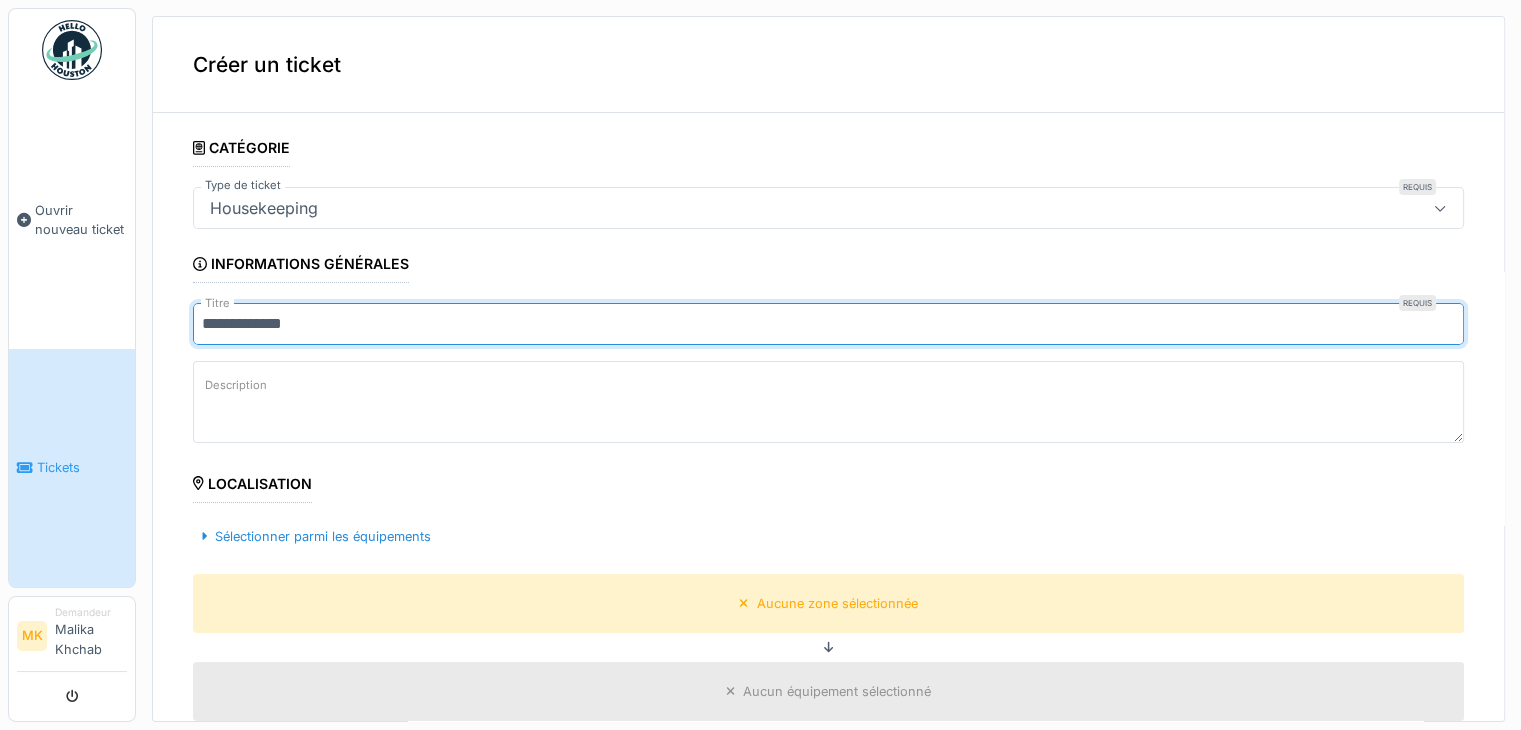 type on "**********" 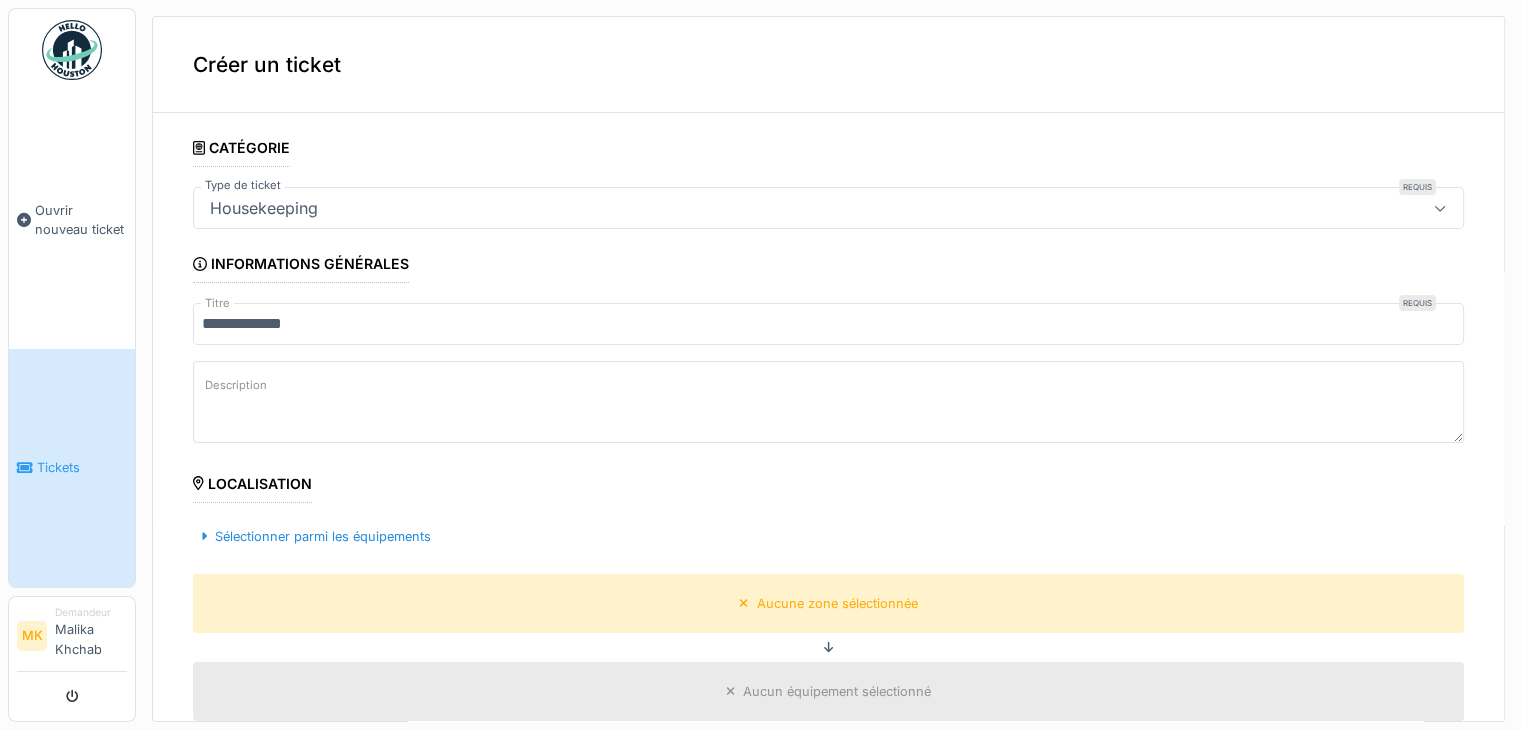 click on "Description" at bounding box center [828, 402] 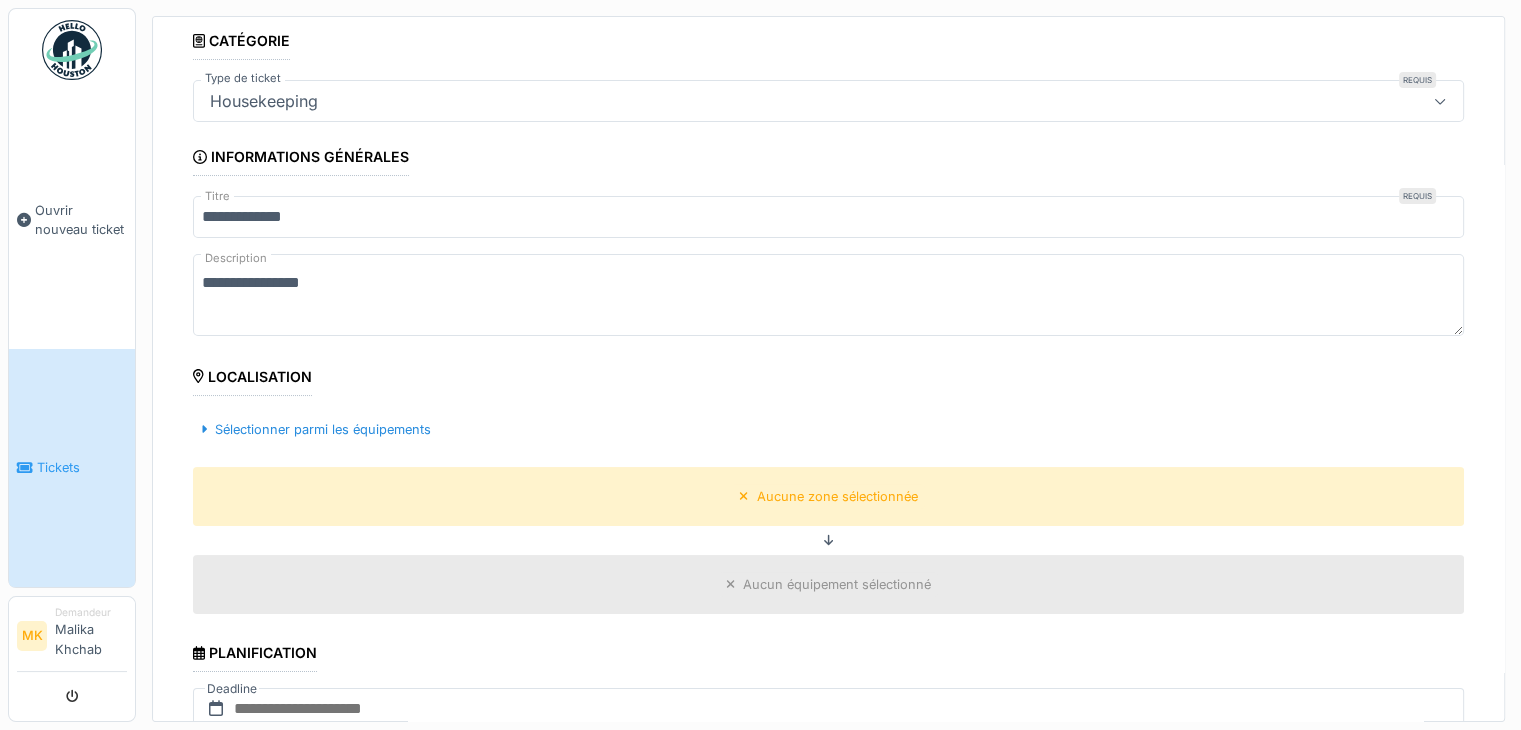 scroll, scrollTop: 400, scrollLeft: 0, axis: vertical 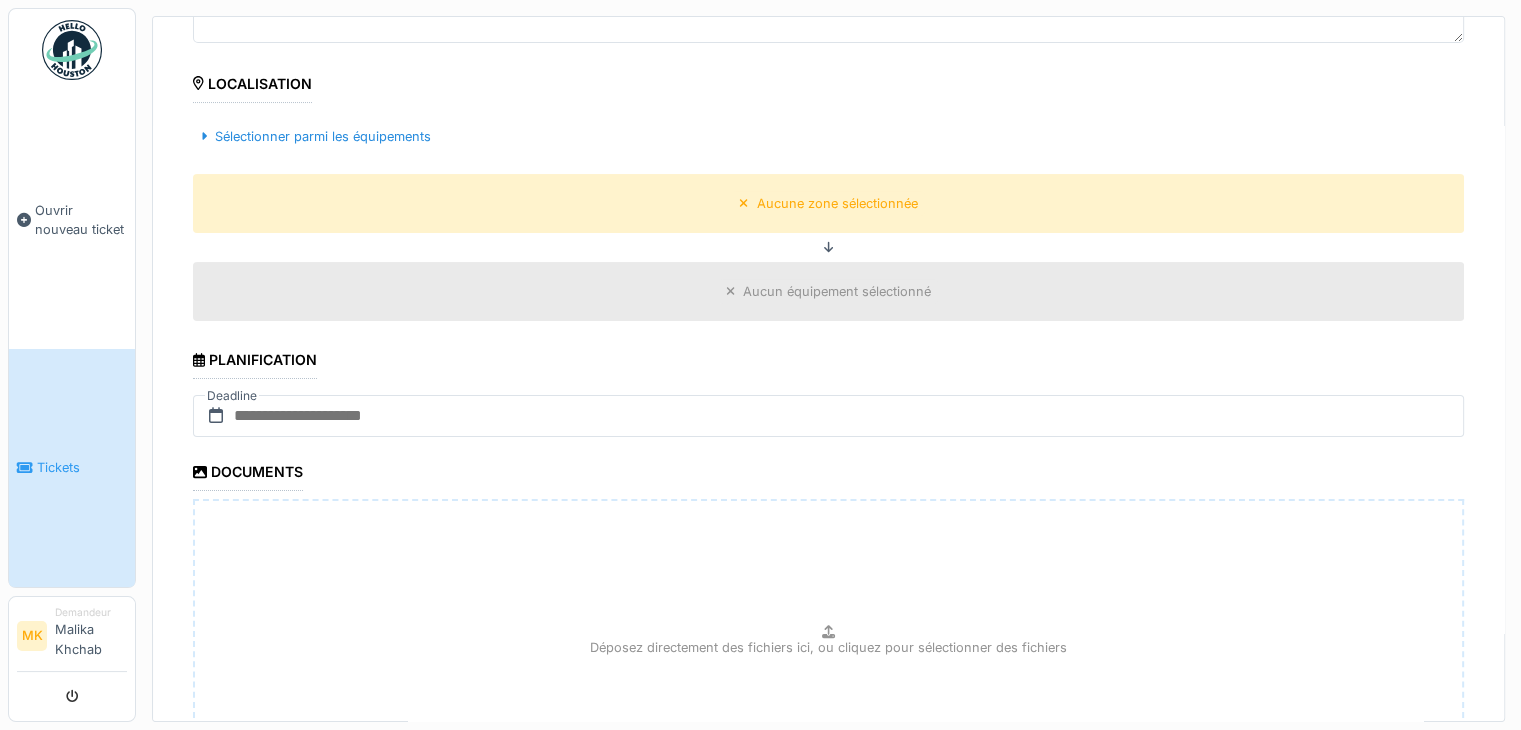 type on "**********" 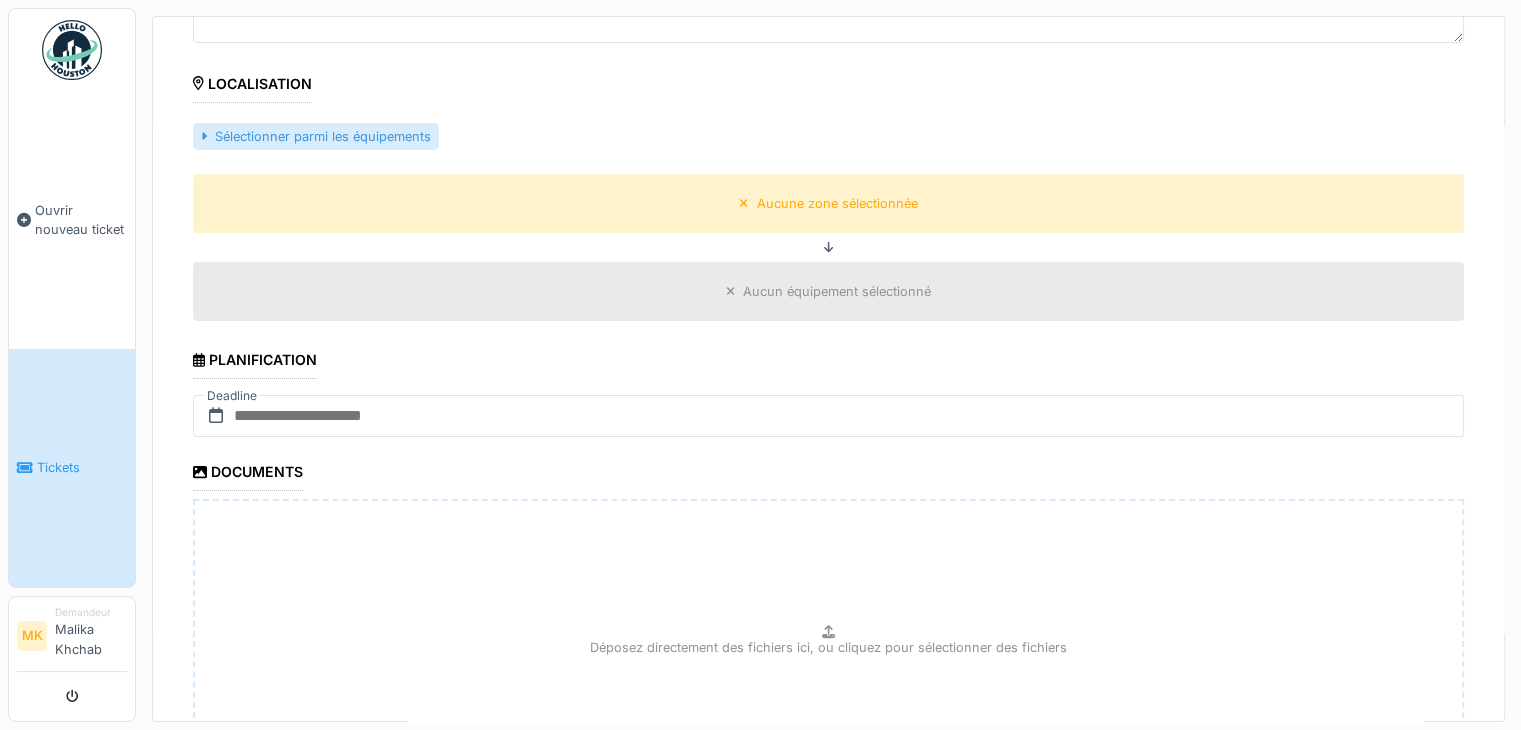 click on "Sélectionner parmi les équipements" at bounding box center [316, 136] 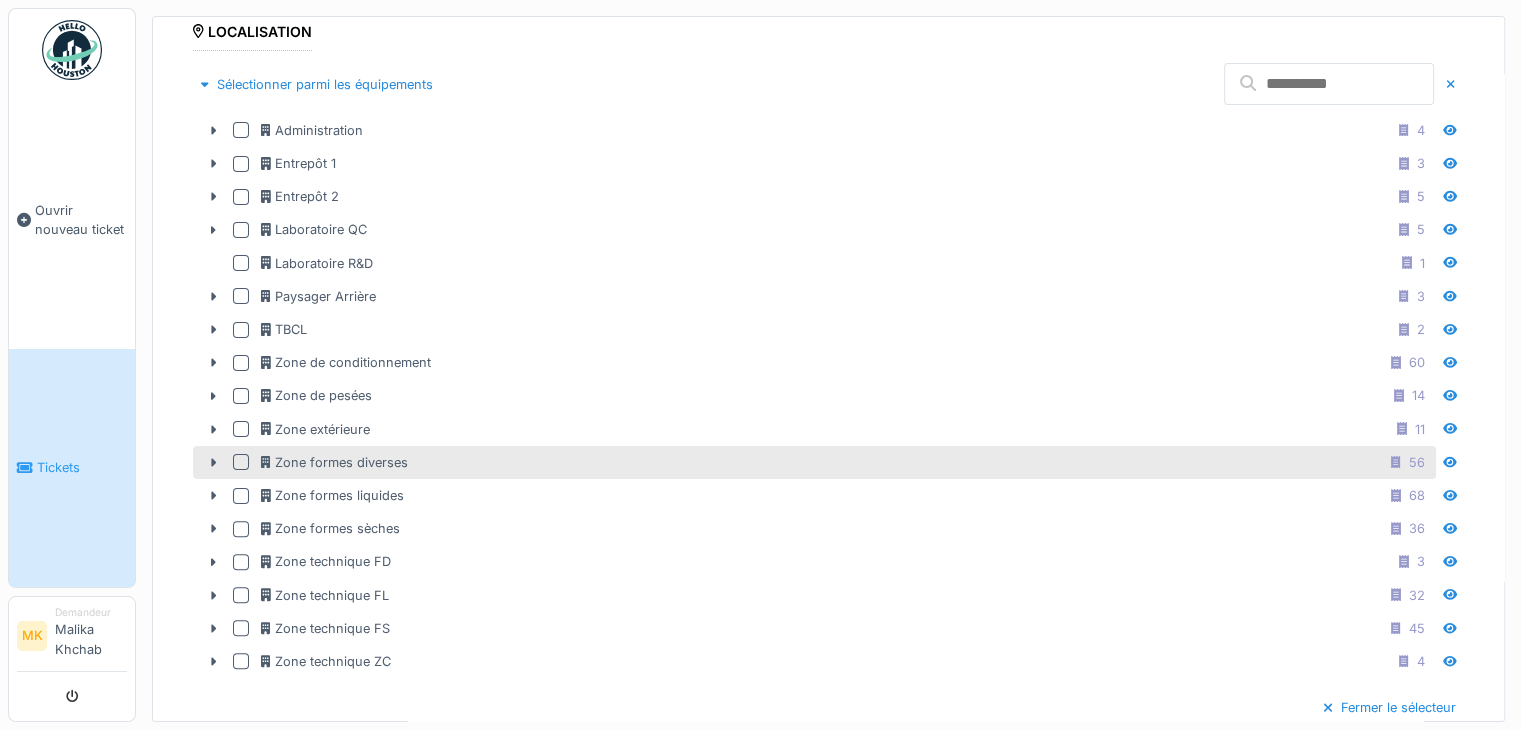 scroll, scrollTop: 500, scrollLeft: 0, axis: vertical 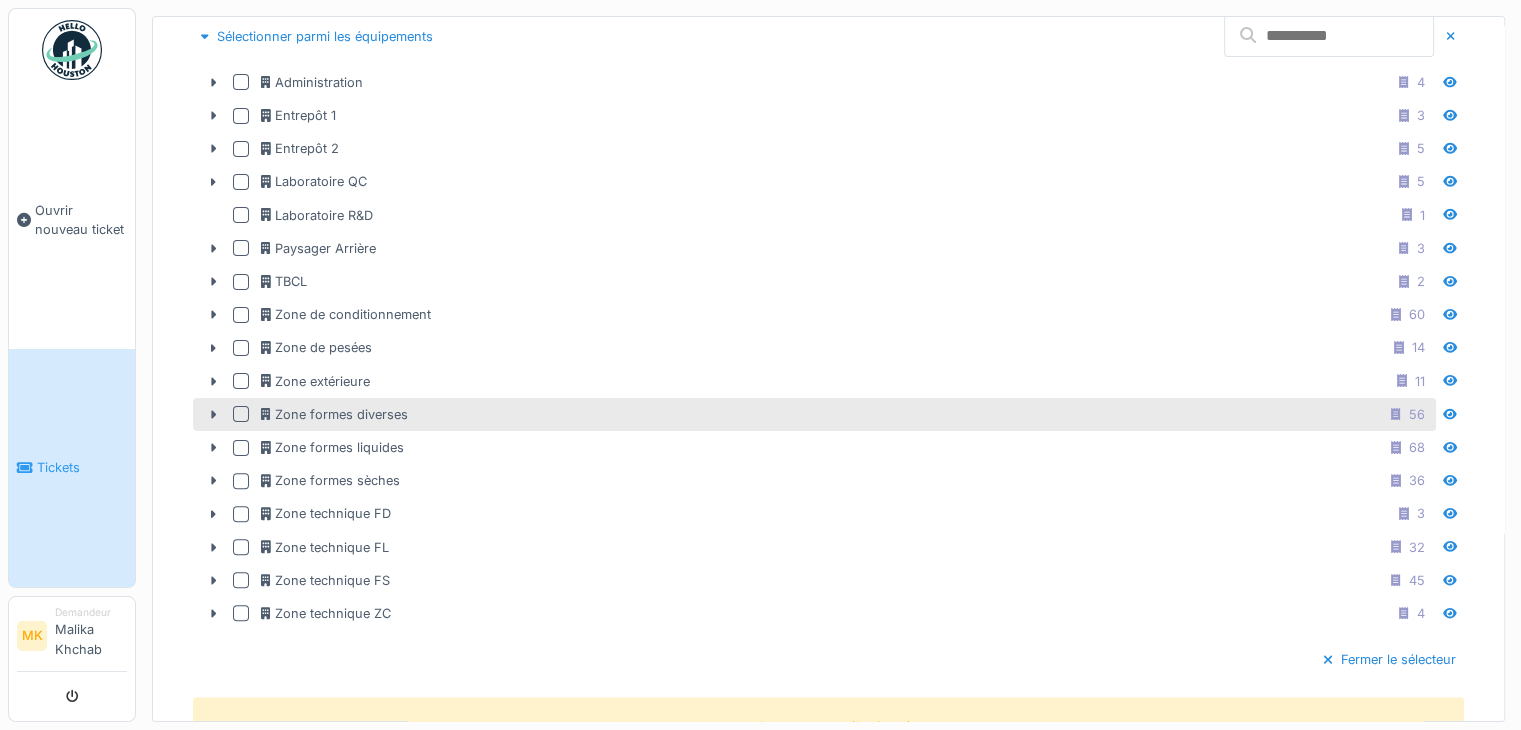 click at bounding box center (241, 414) 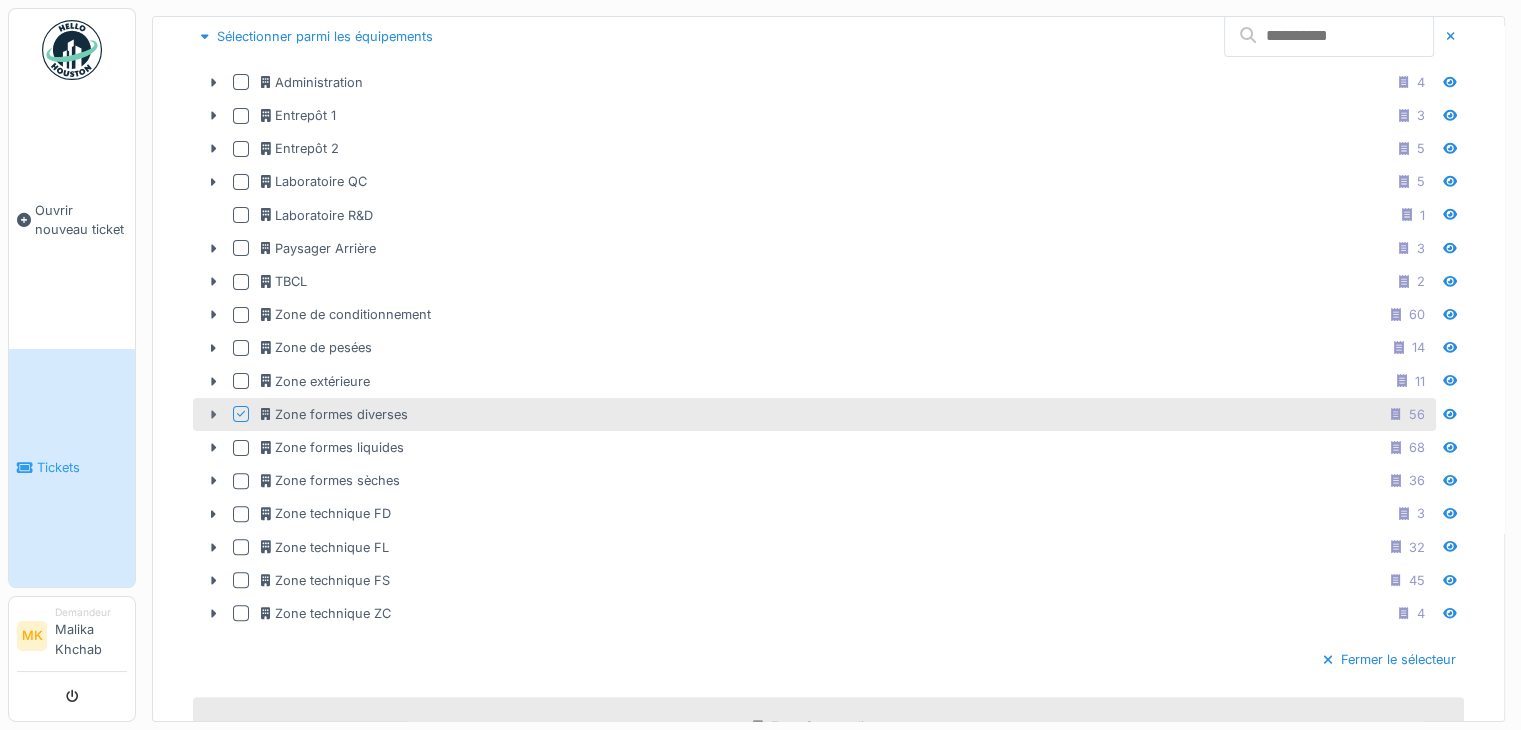 click 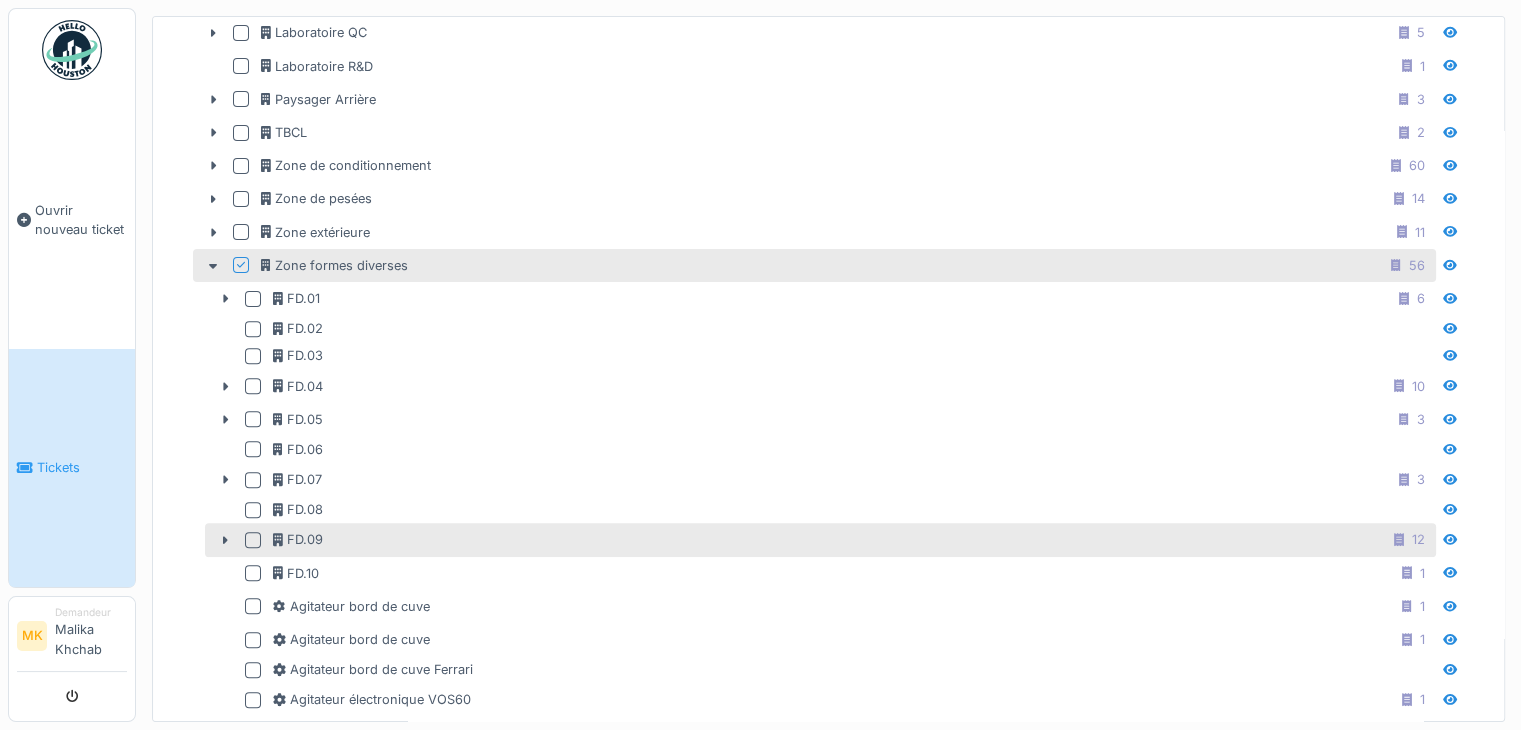 scroll, scrollTop: 700, scrollLeft: 0, axis: vertical 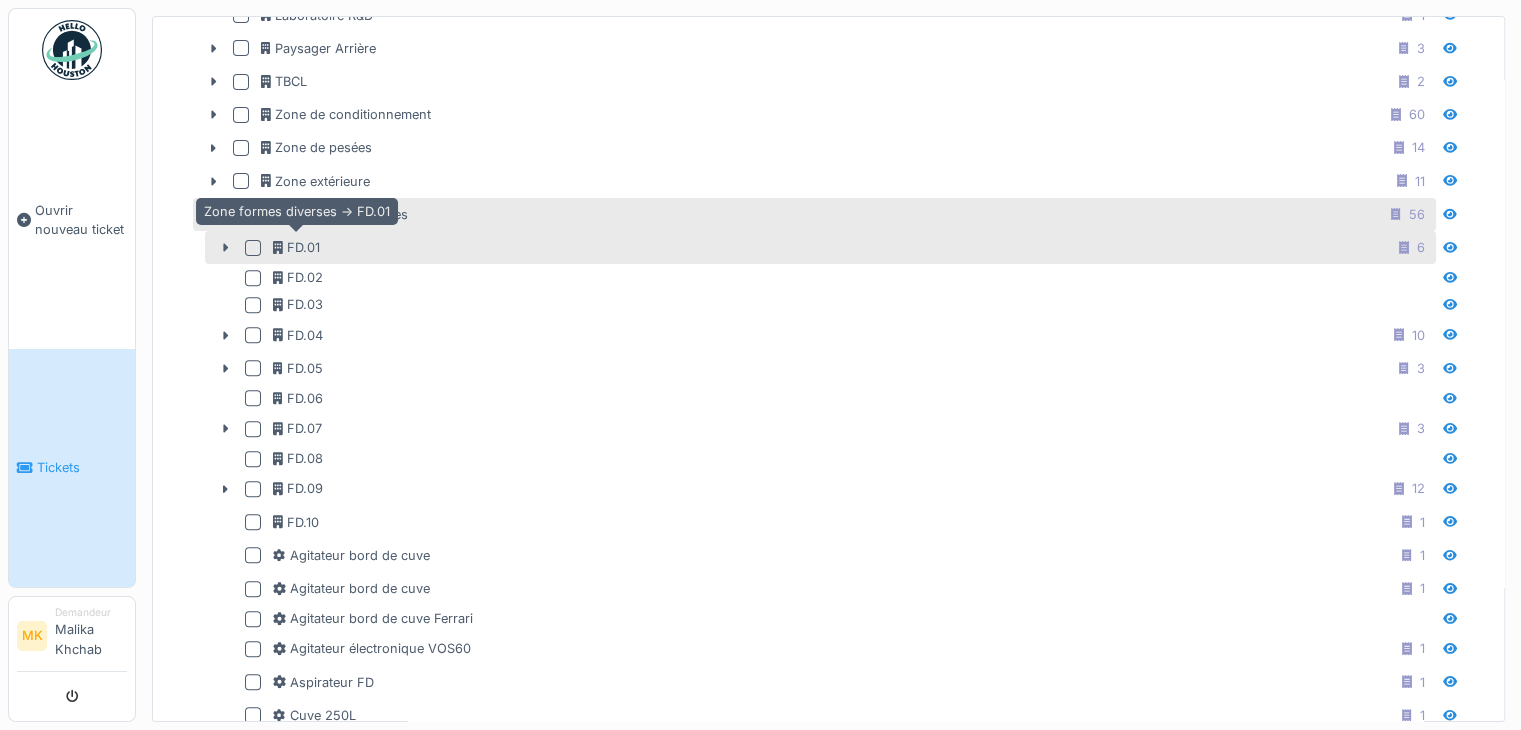 click 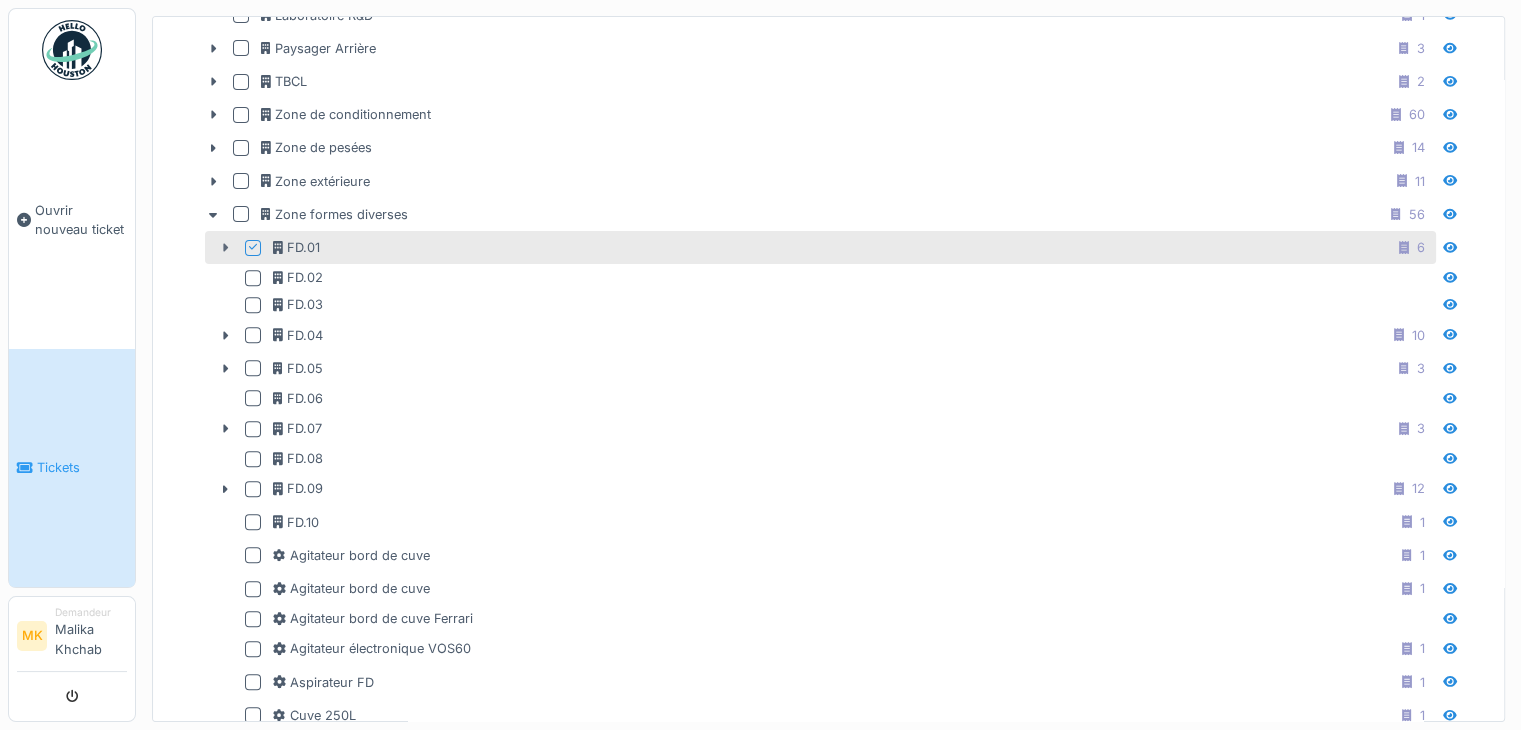 click 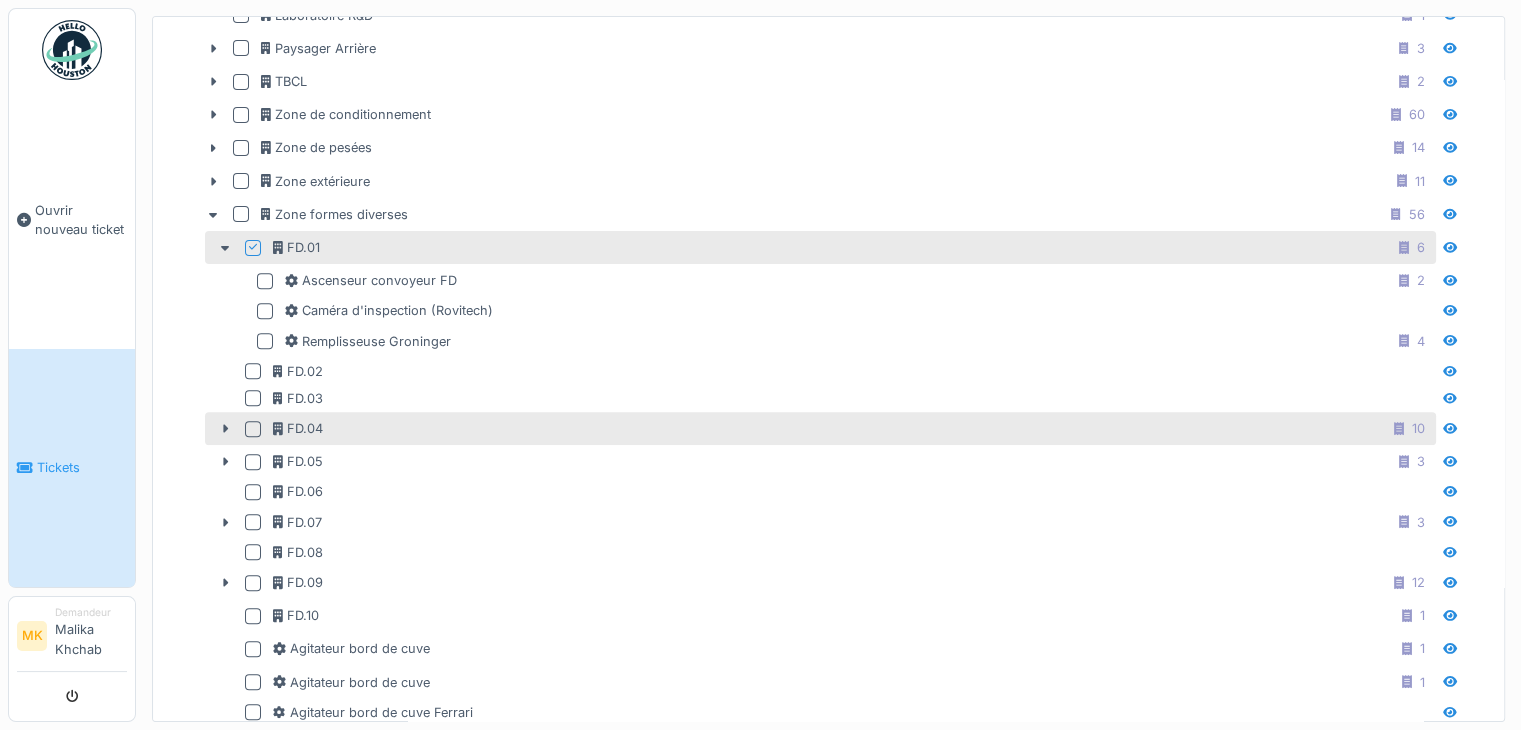 click at bounding box center [253, 429] 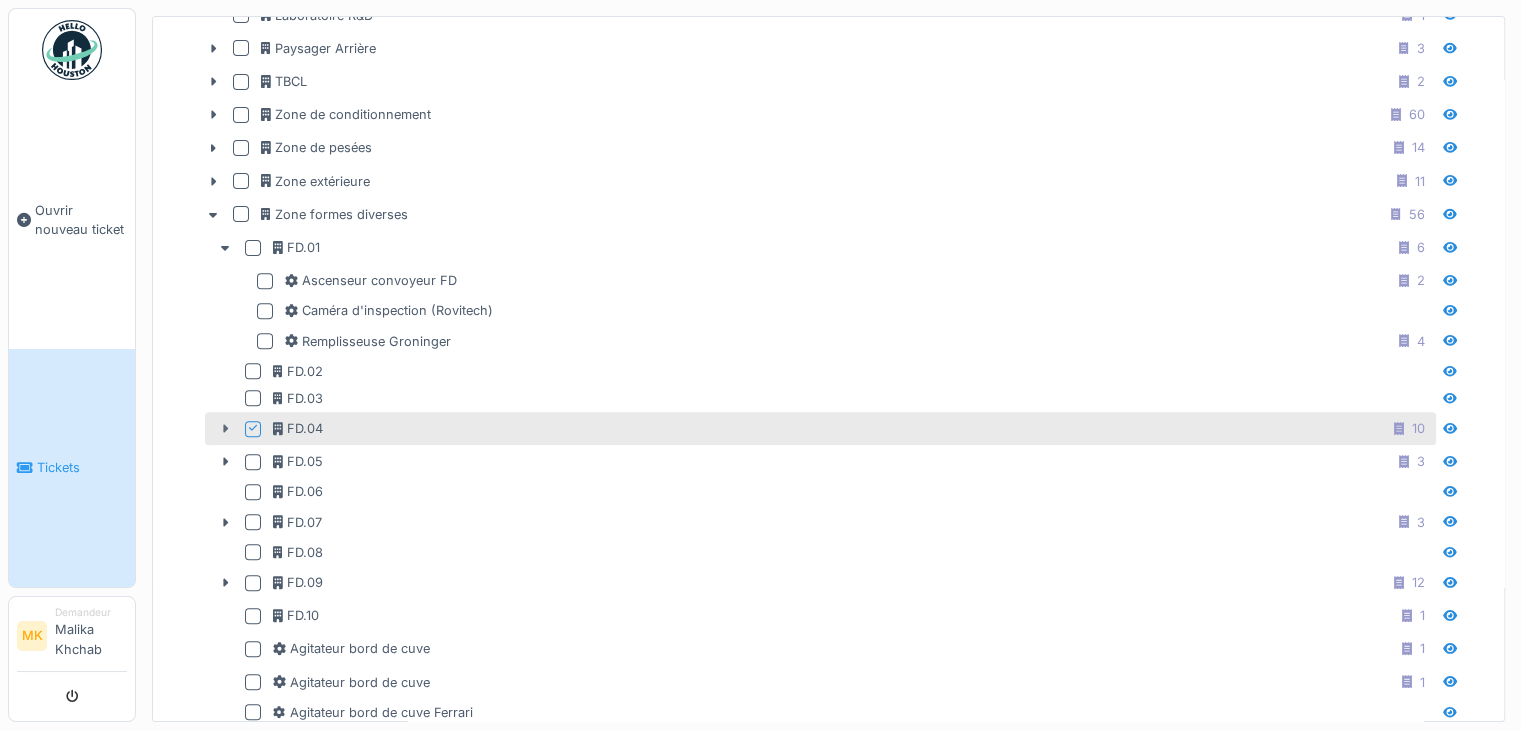 click 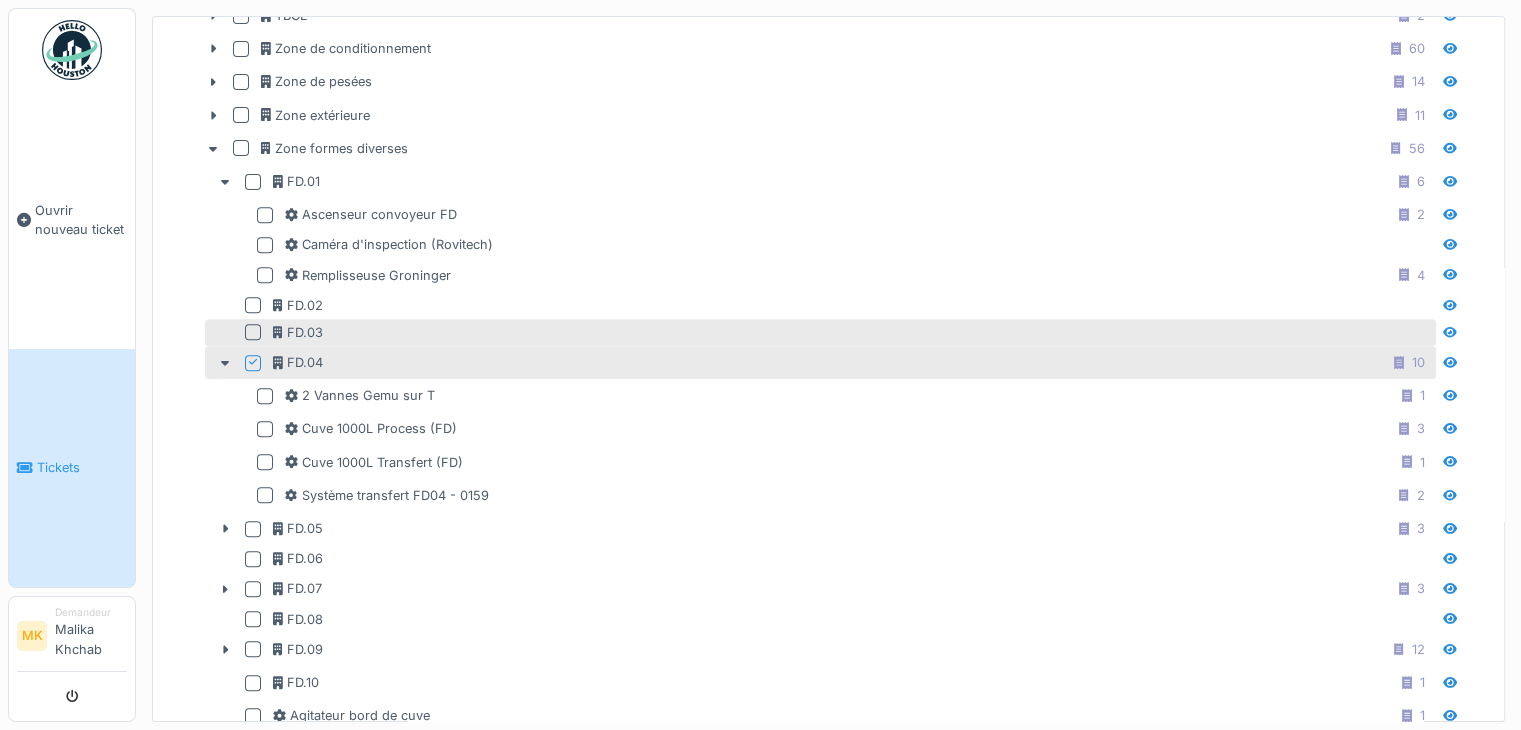 scroll, scrollTop: 900, scrollLeft: 0, axis: vertical 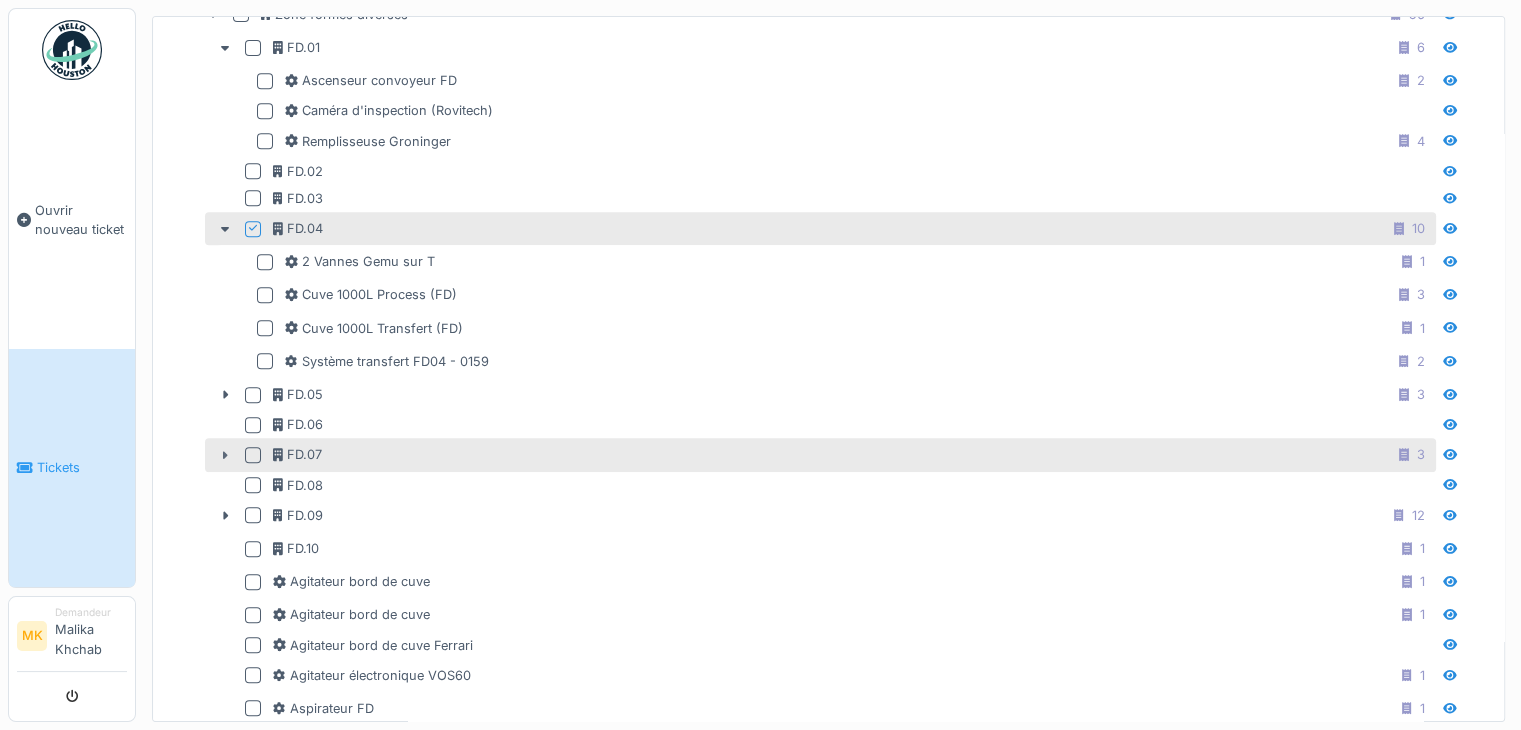 click 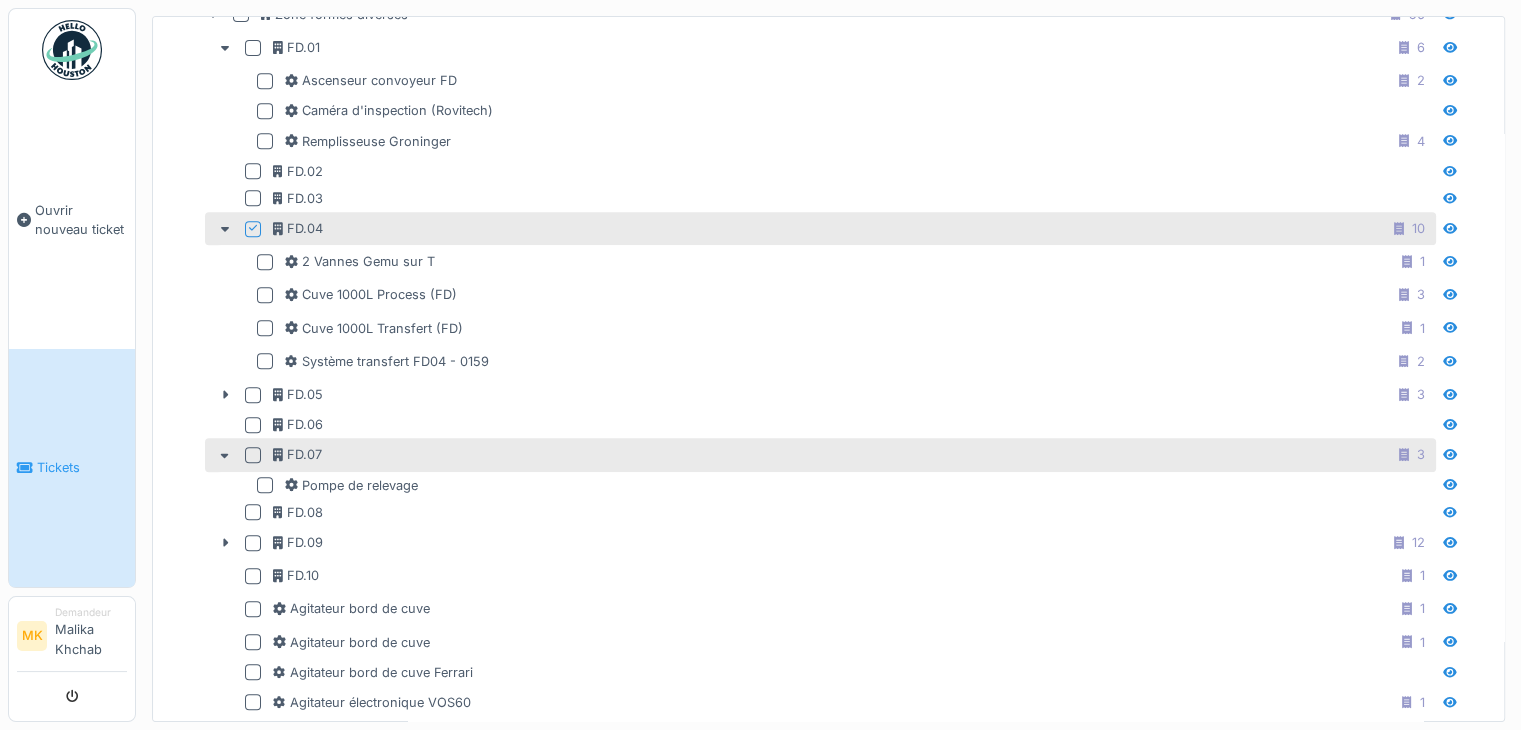 click at bounding box center [253, 455] 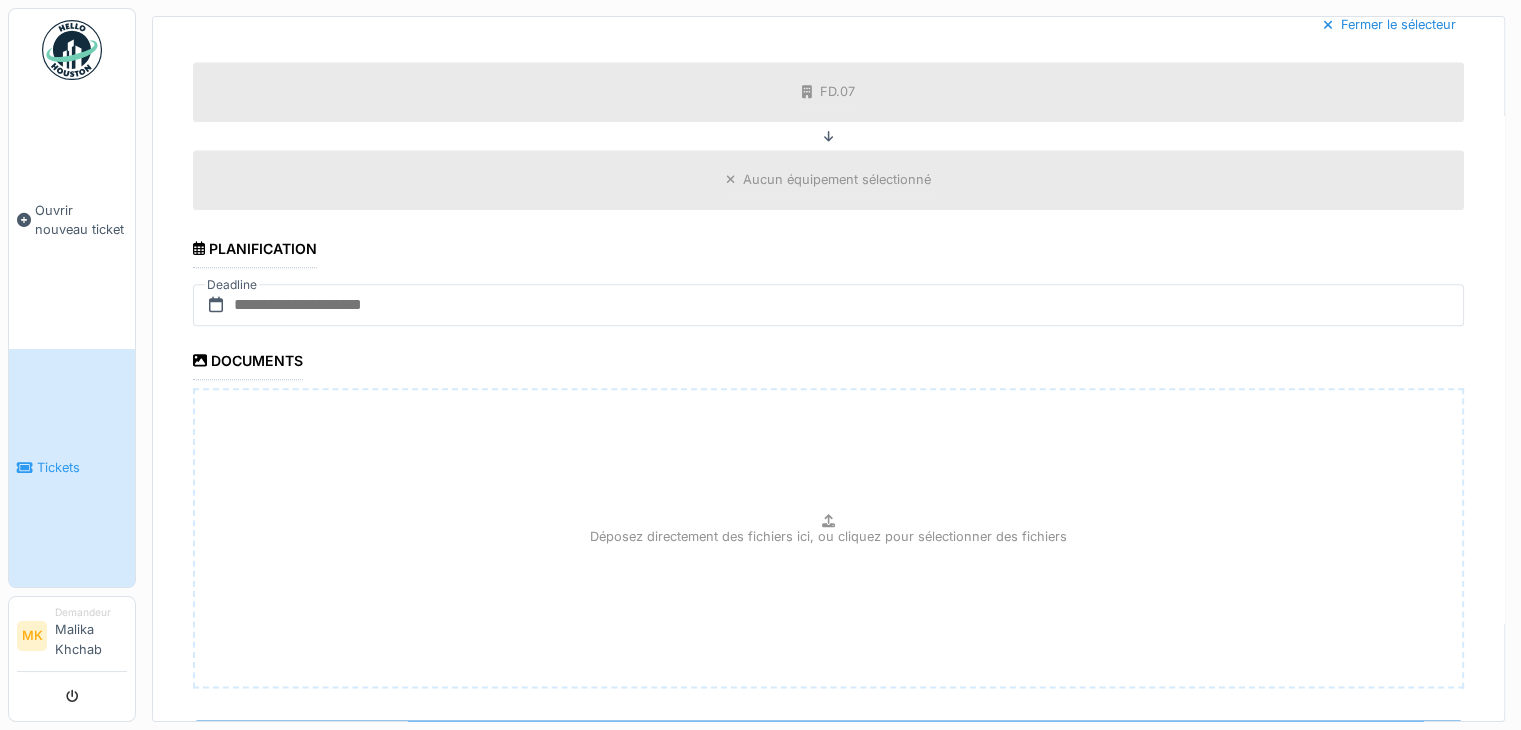scroll, scrollTop: 2263, scrollLeft: 0, axis: vertical 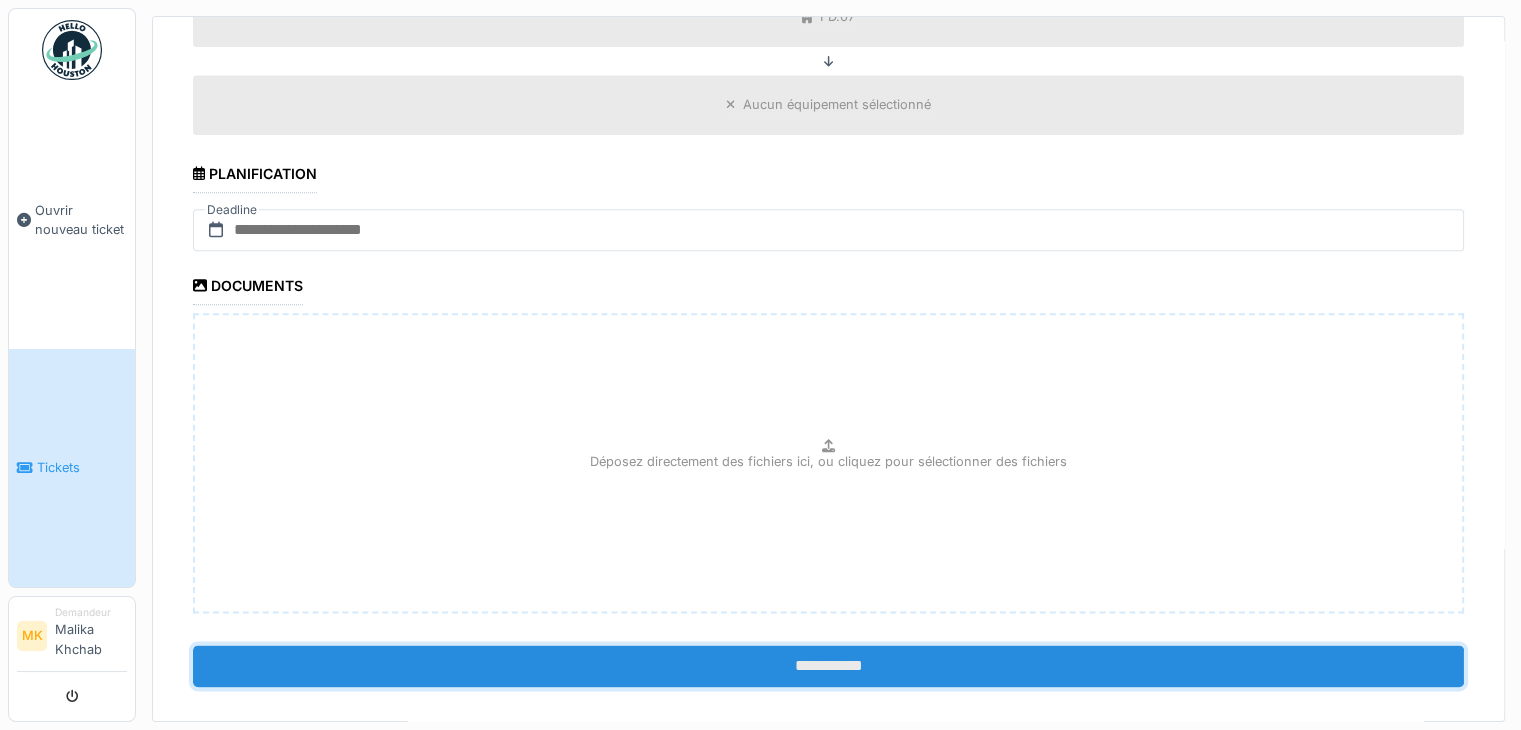 click on "**********" at bounding box center (828, 666) 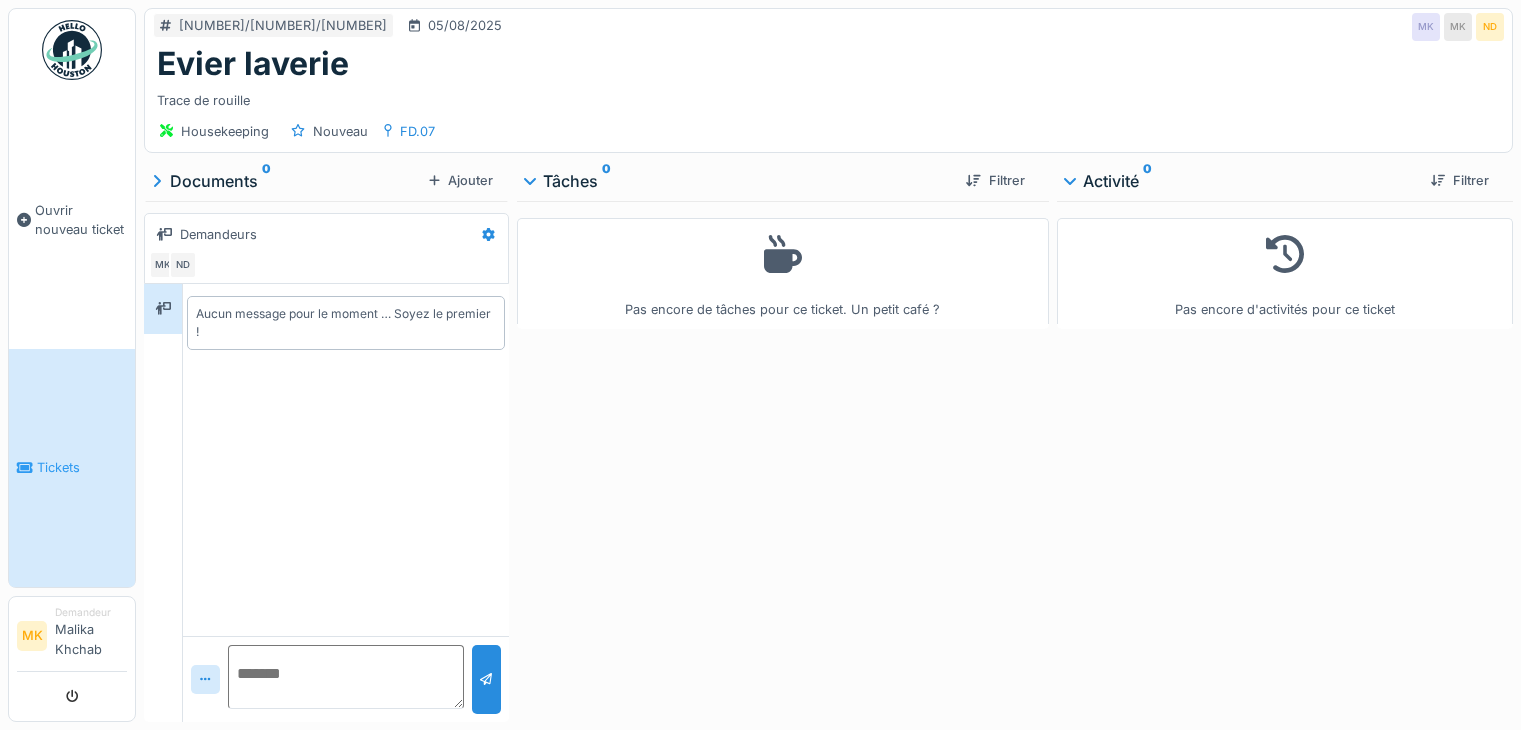 scroll, scrollTop: 0, scrollLeft: 0, axis: both 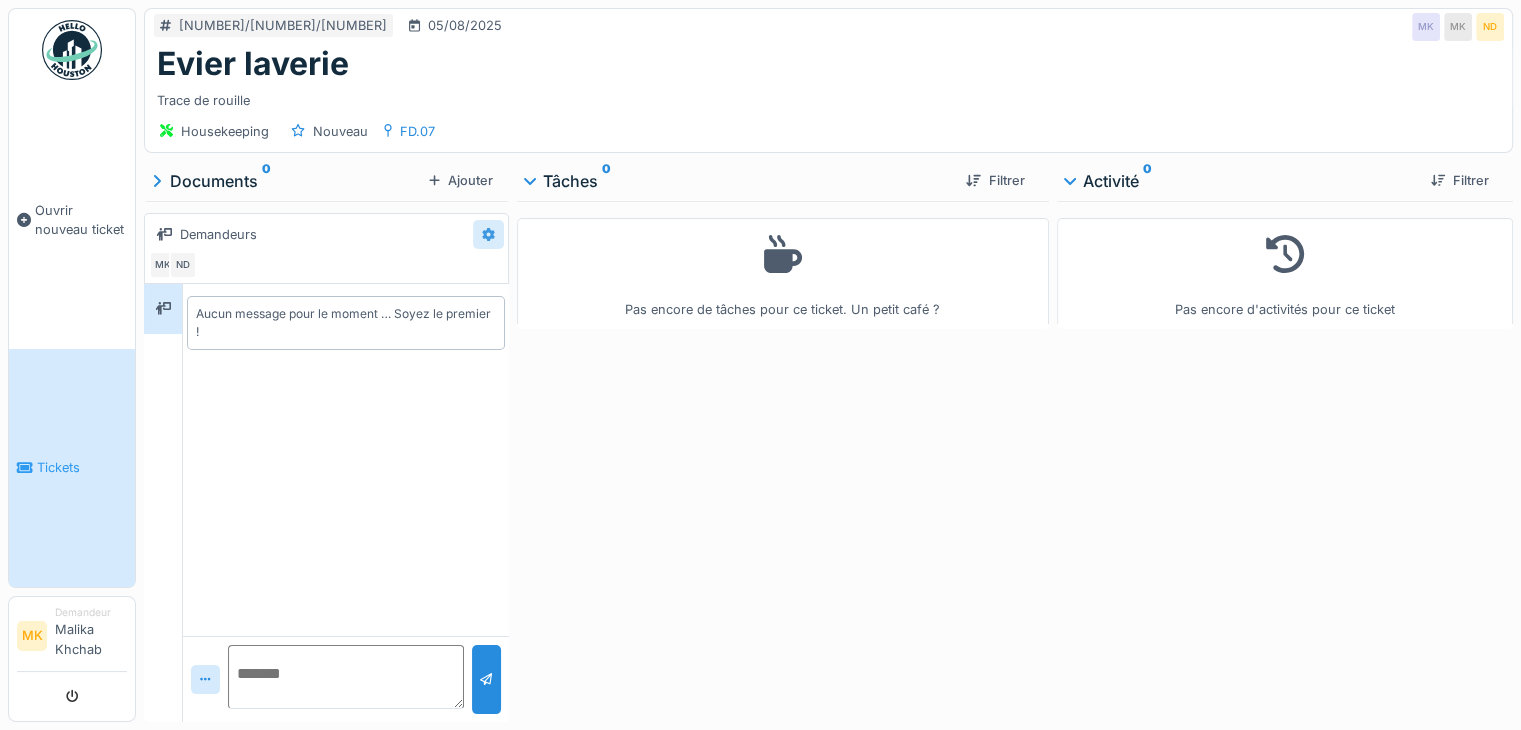 click at bounding box center (488, 234) 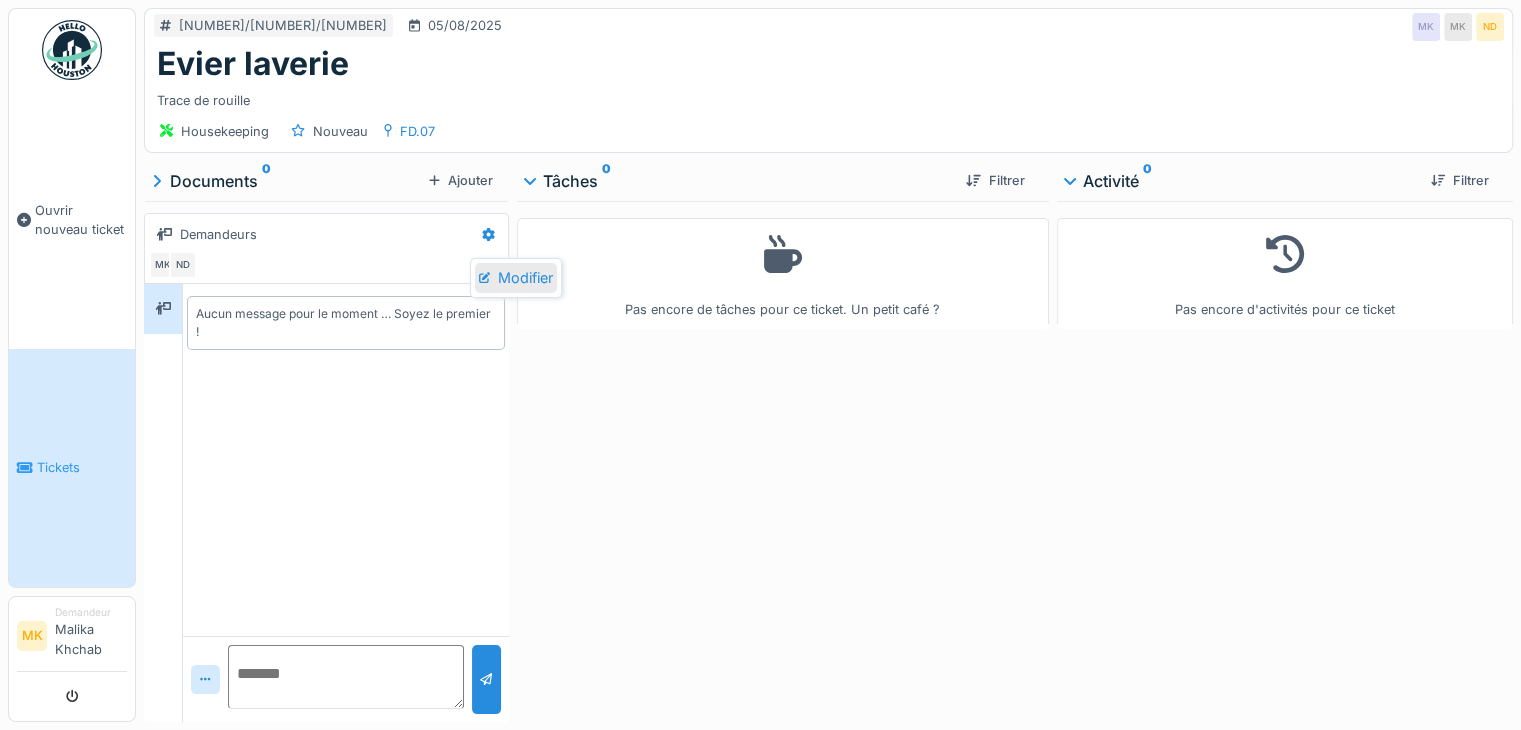 click on "Modifier" at bounding box center (516, 278) 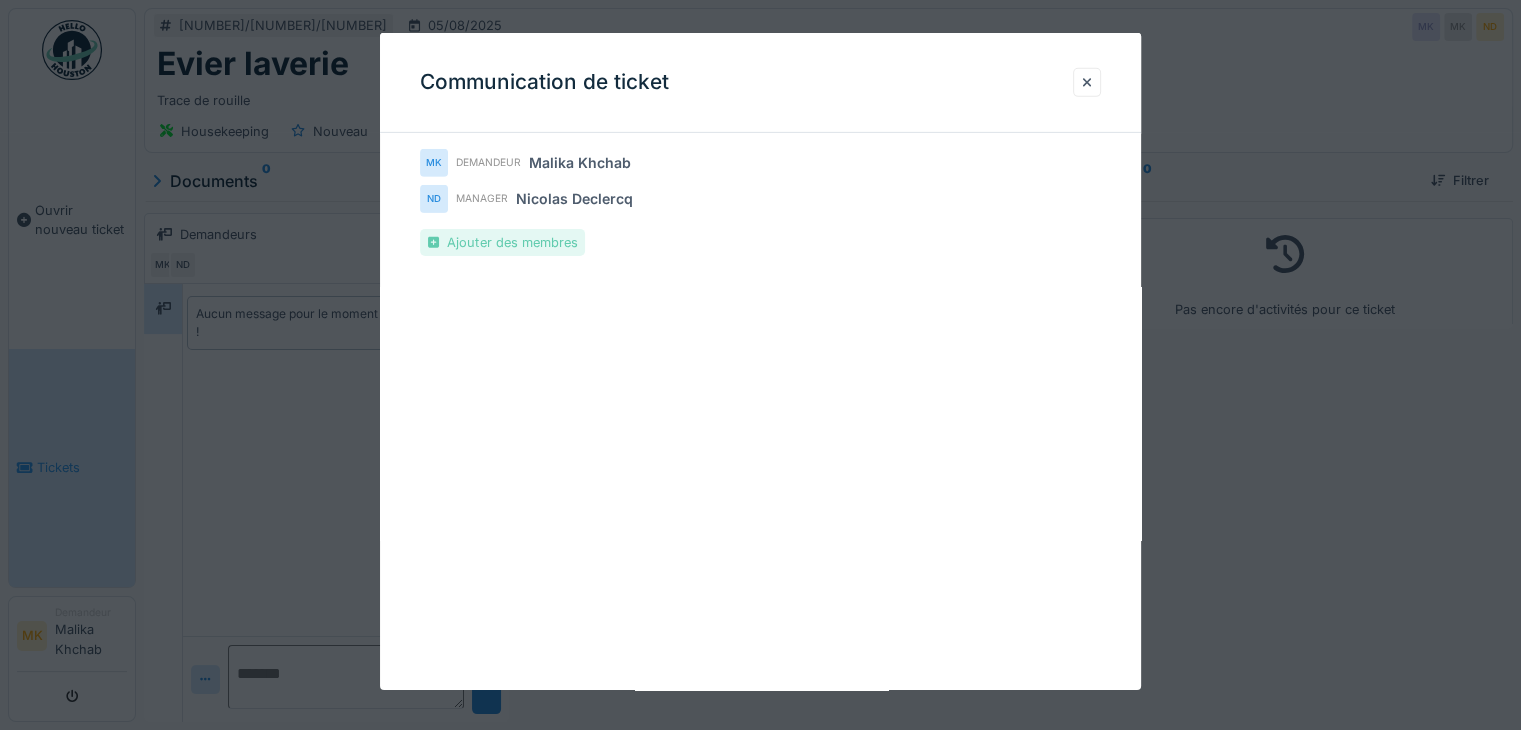 click on "Ajouter des membres" at bounding box center (502, 242) 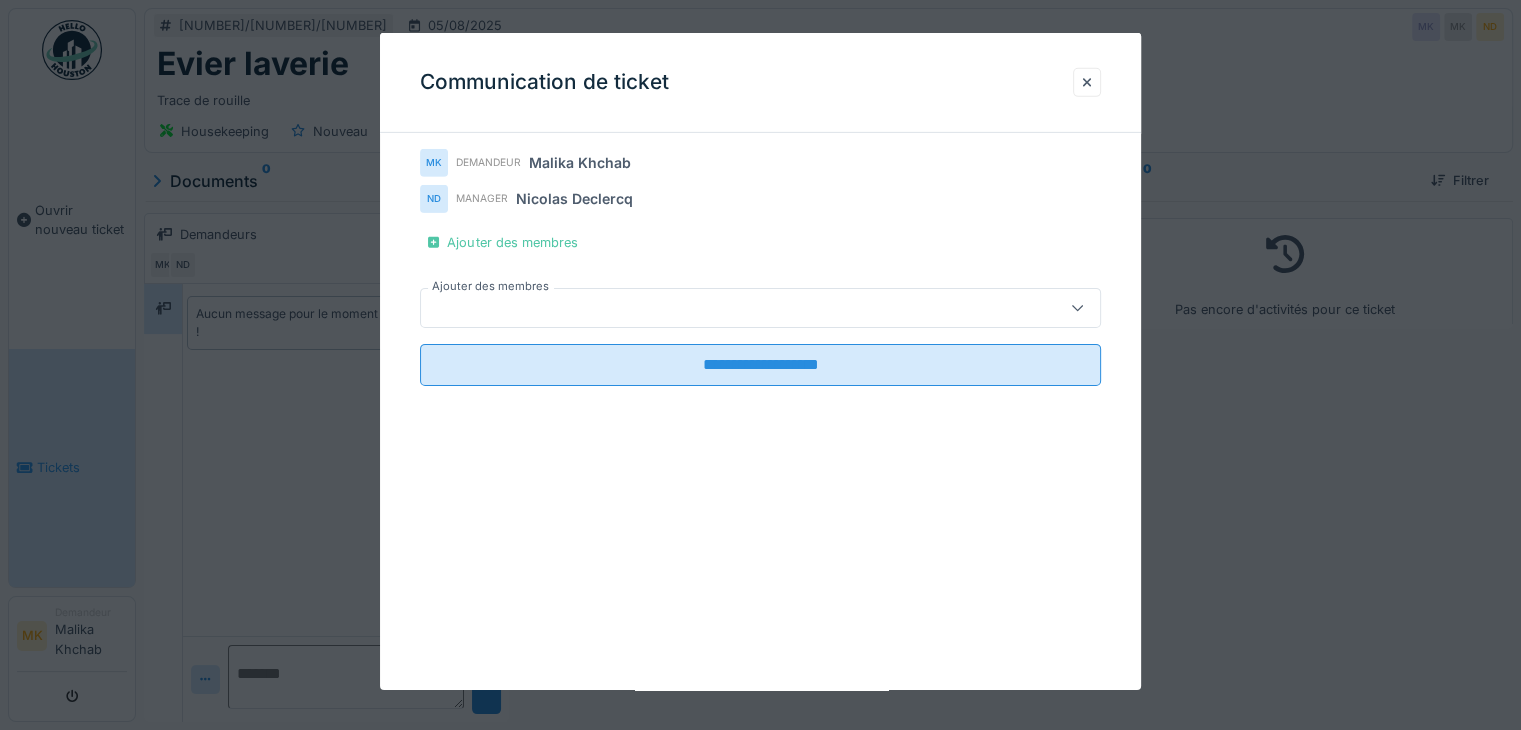 click at bounding box center [726, 308] 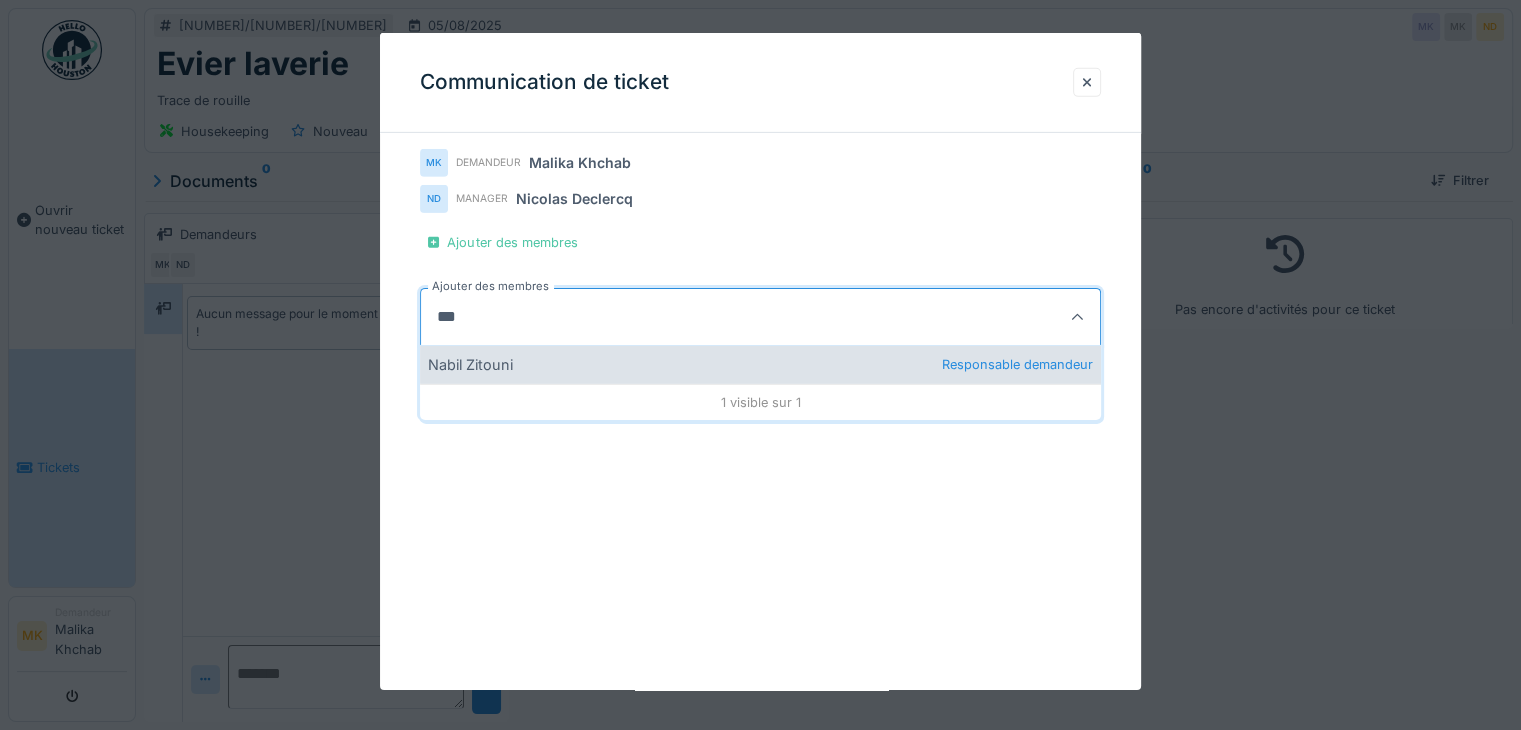 type on "***" 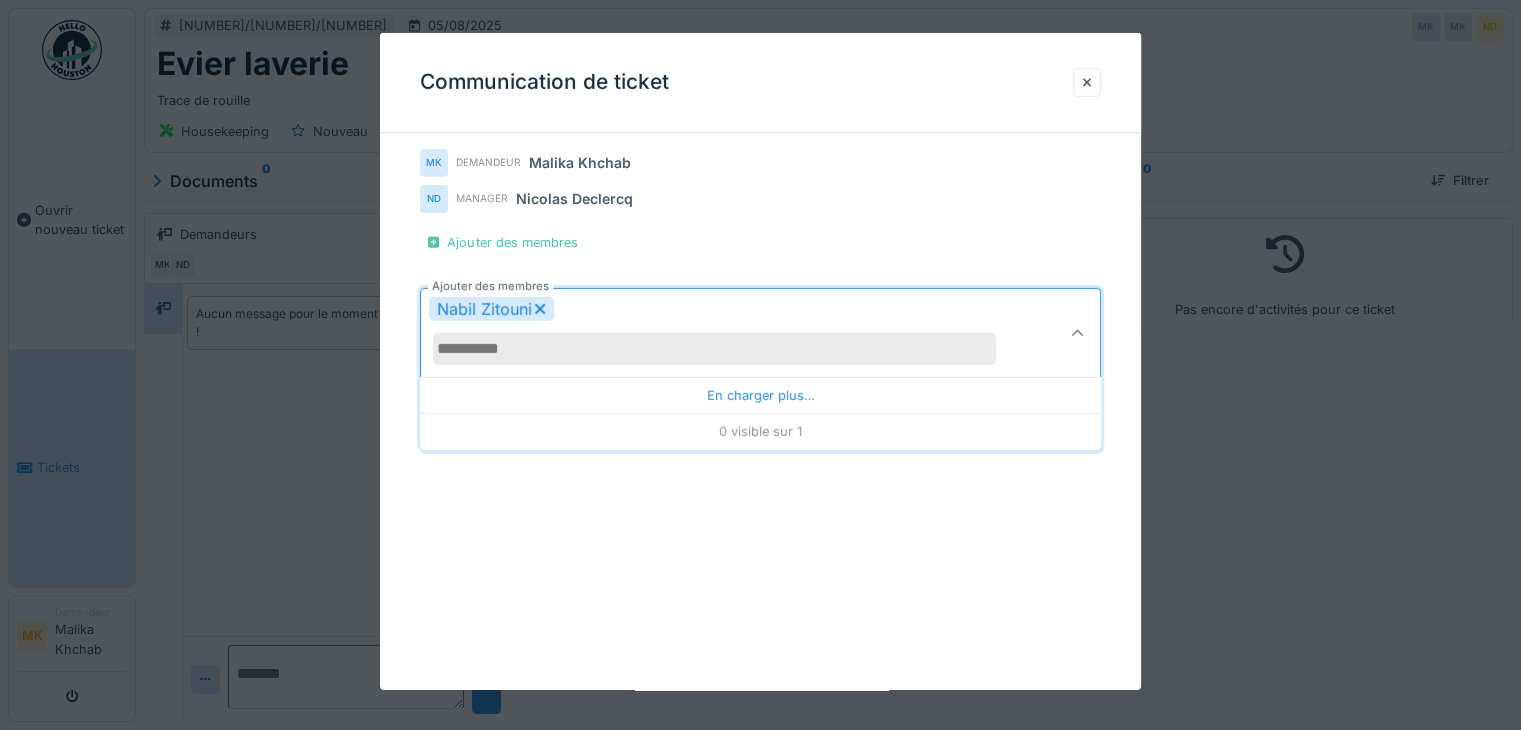 click at bounding box center [1077, 333] 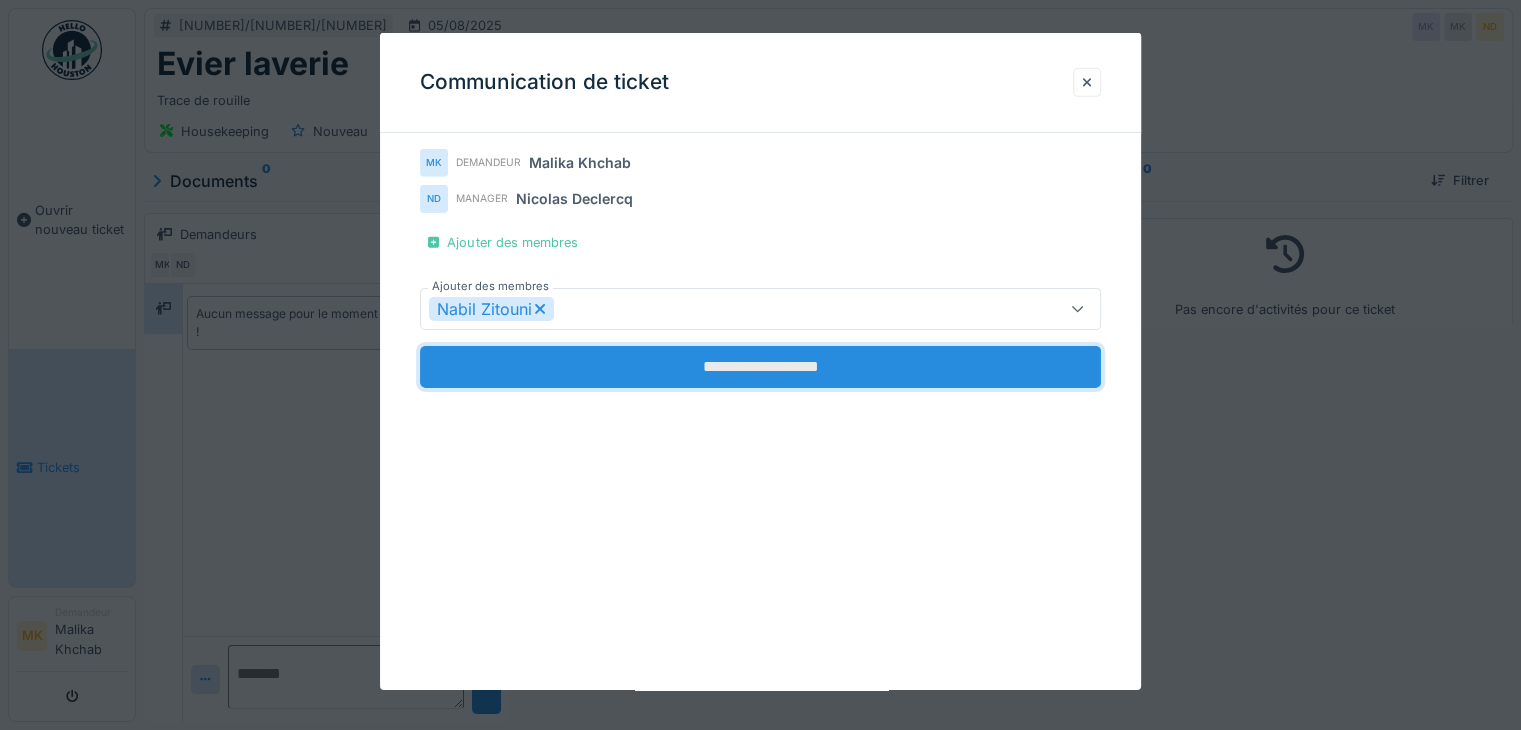click on "**********" at bounding box center [760, 367] 